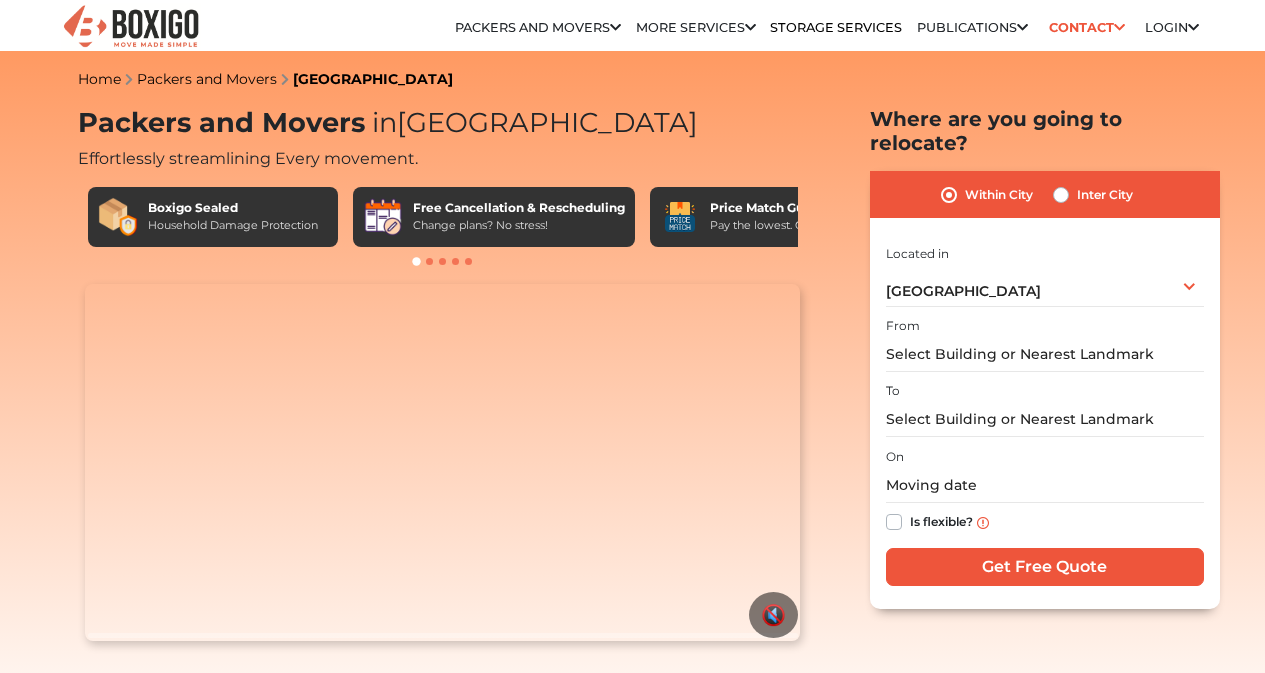 scroll, scrollTop: 0, scrollLeft: 0, axis: both 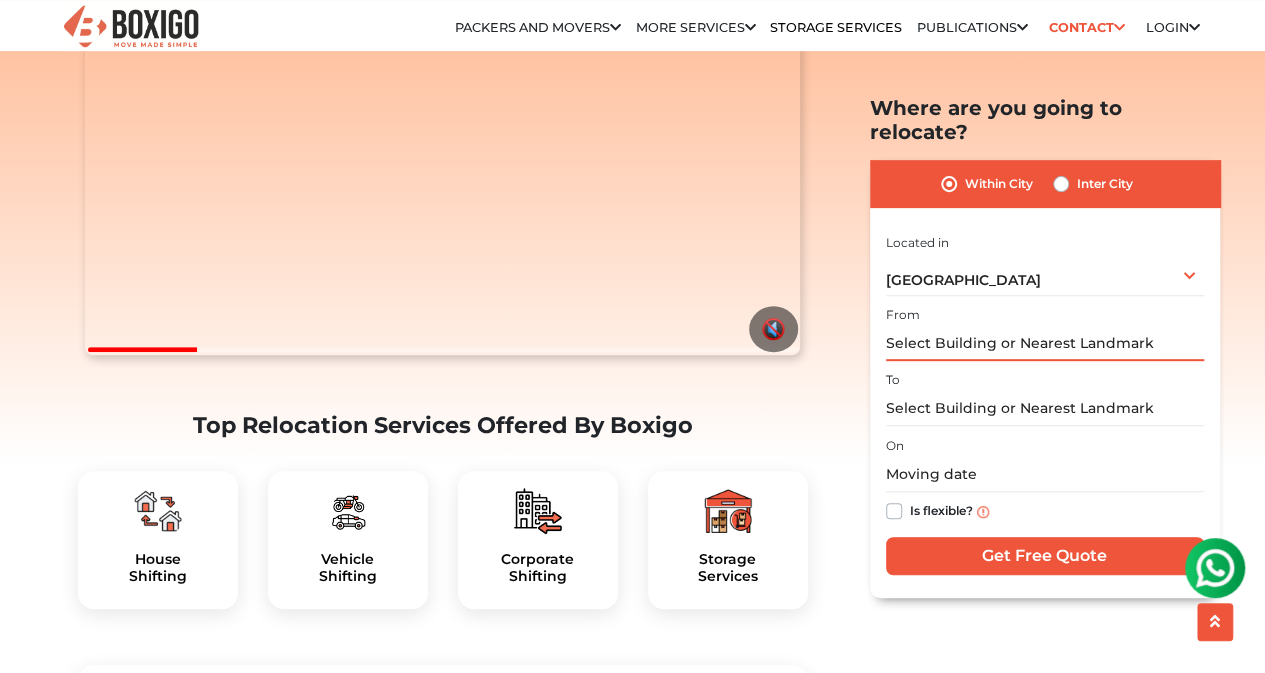 click at bounding box center [1045, 343] 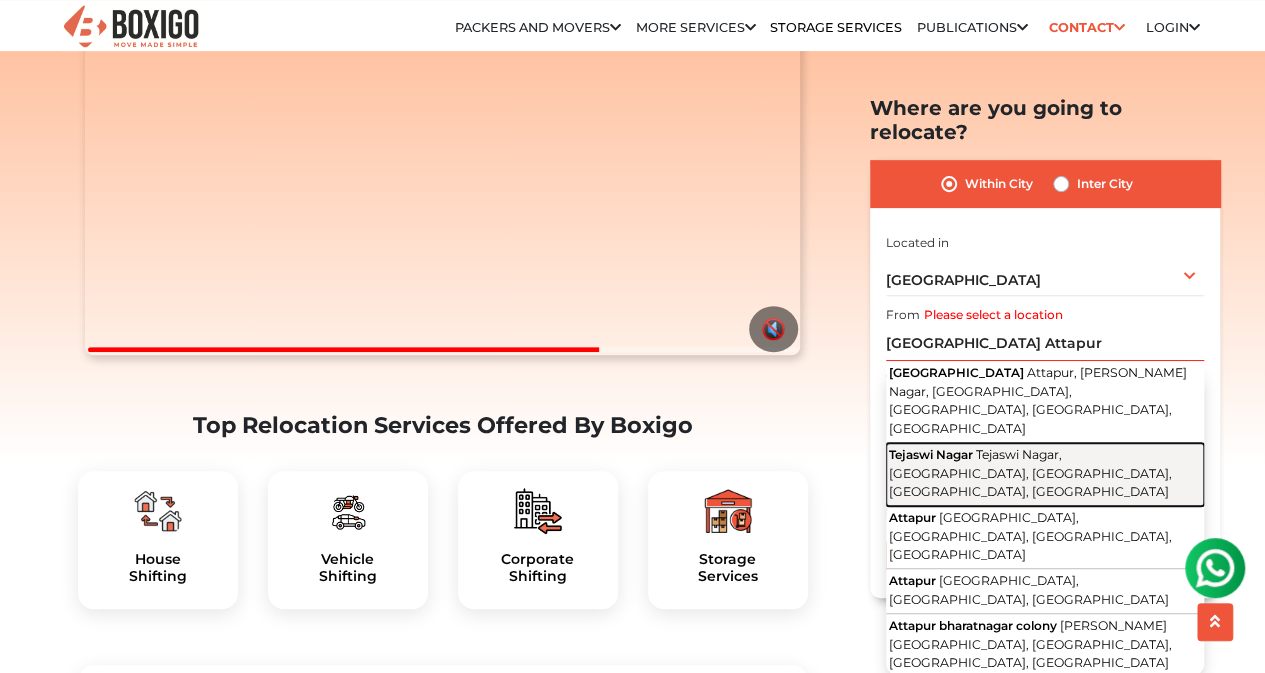 click on "Tejaswi Nagar, Attapur, Tejaswi Nagar, Hyderabad, Telangana" at bounding box center (1030, 473) 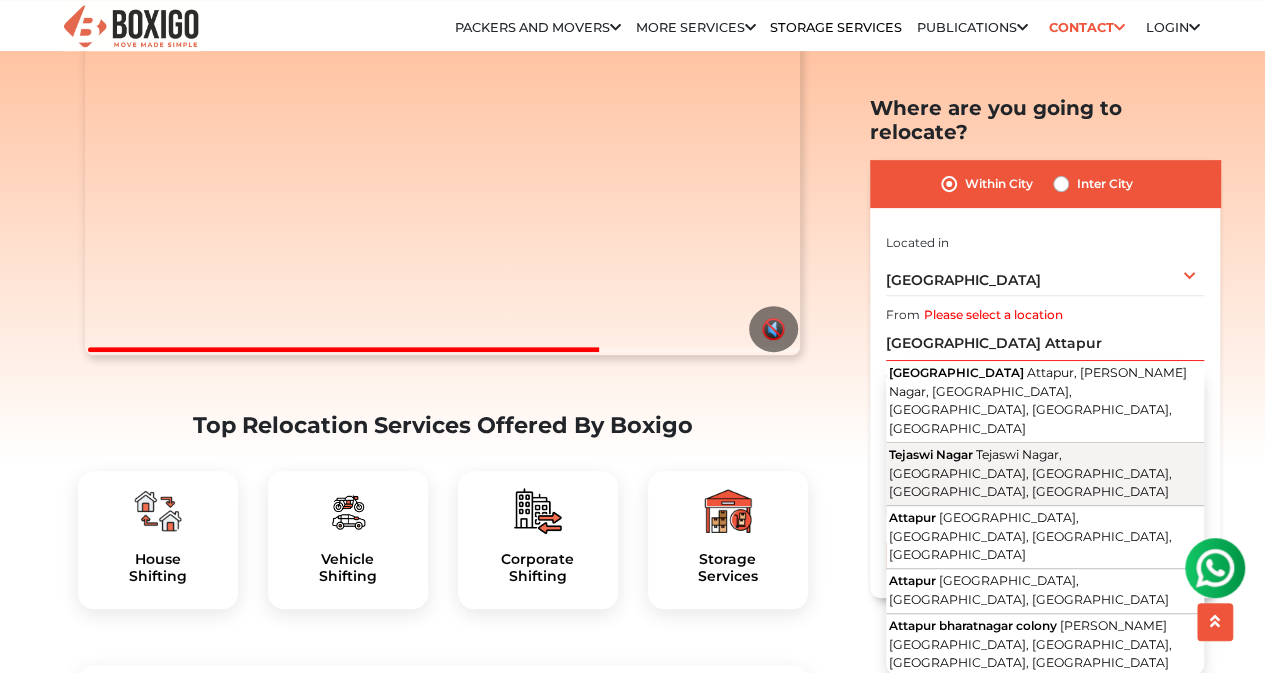 type on "Tejaswi Nagar, [GEOGRAPHIC_DATA], [GEOGRAPHIC_DATA], [GEOGRAPHIC_DATA], [GEOGRAPHIC_DATA], [GEOGRAPHIC_DATA]" 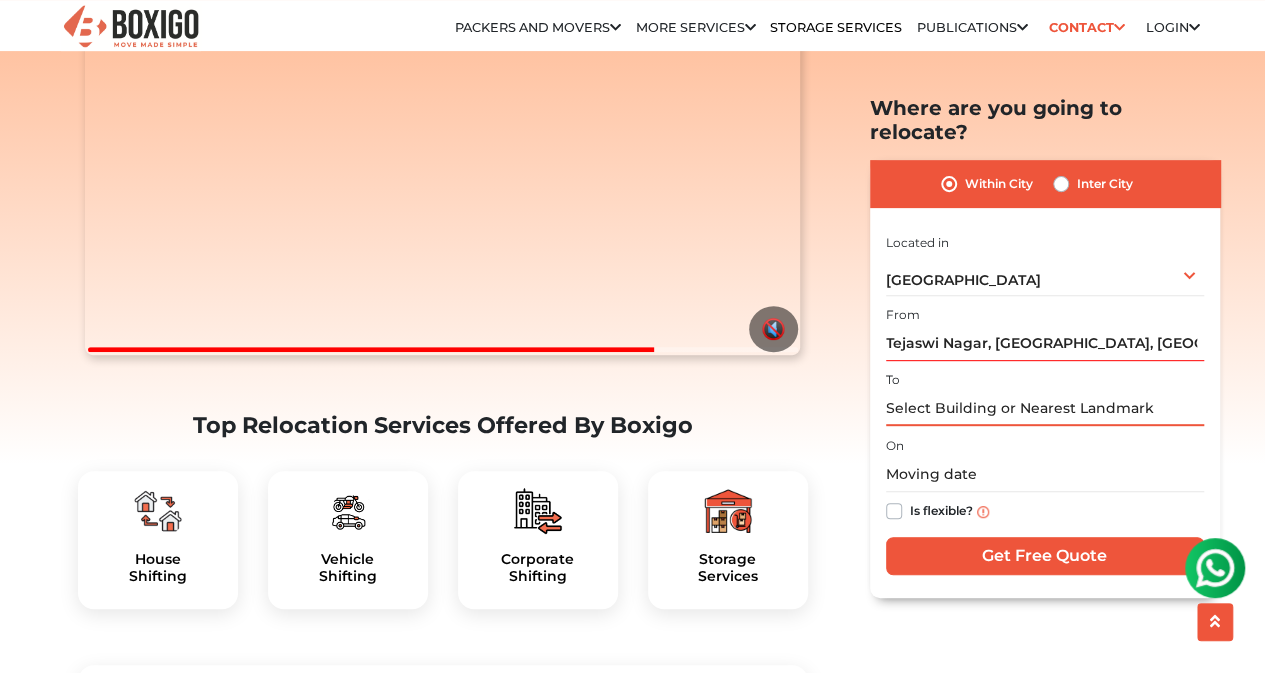 click at bounding box center [1045, 408] 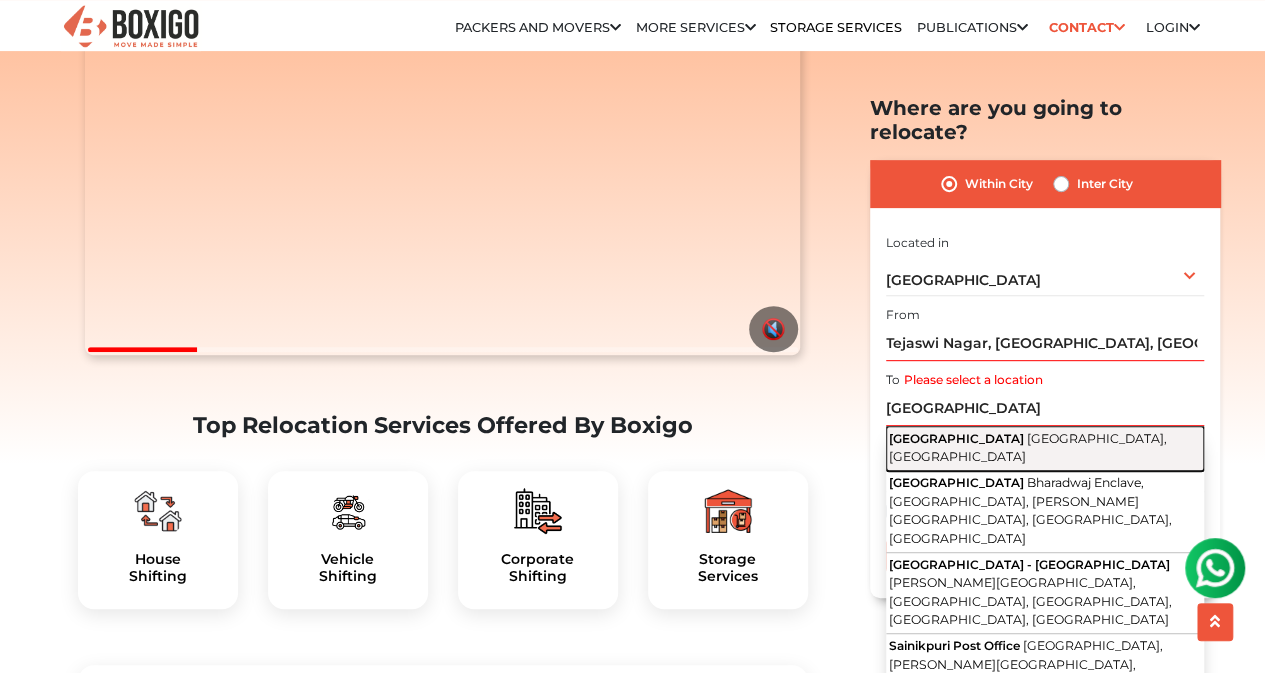 click on "[GEOGRAPHIC_DATA]" at bounding box center [956, 437] 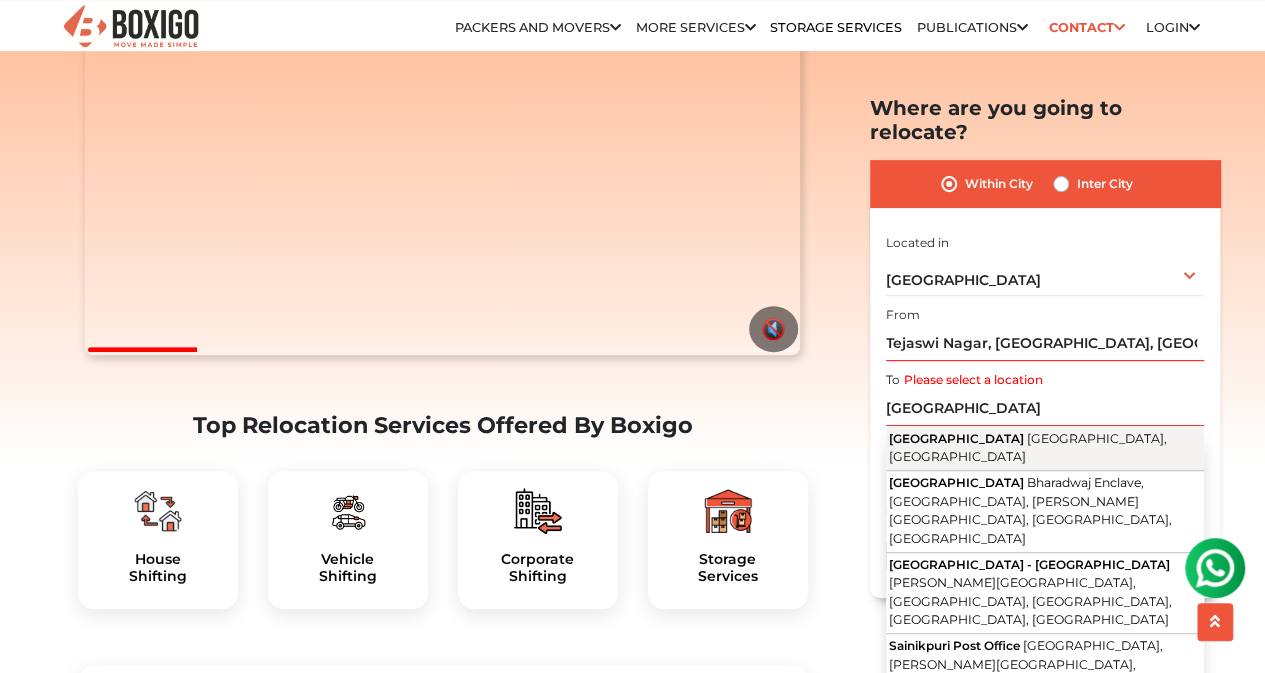 type on "[GEOGRAPHIC_DATA], [GEOGRAPHIC_DATA], [GEOGRAPHIC_DATA]" 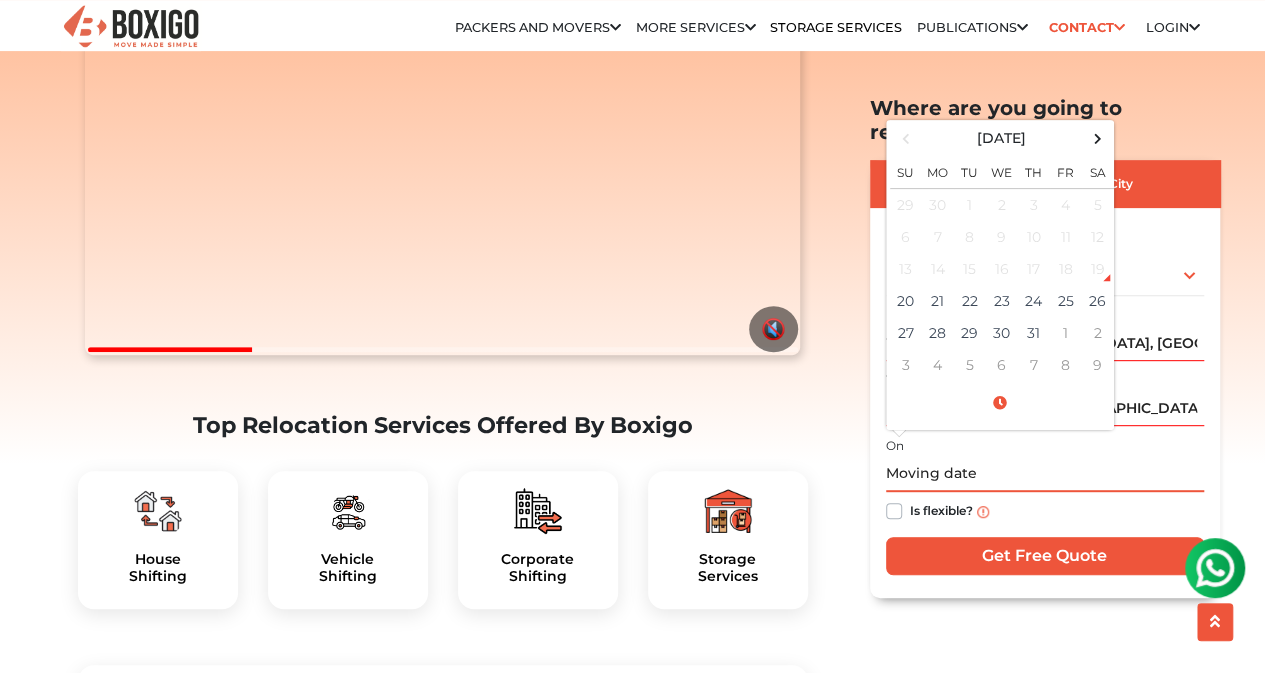click at bounding box center [1045, 474] 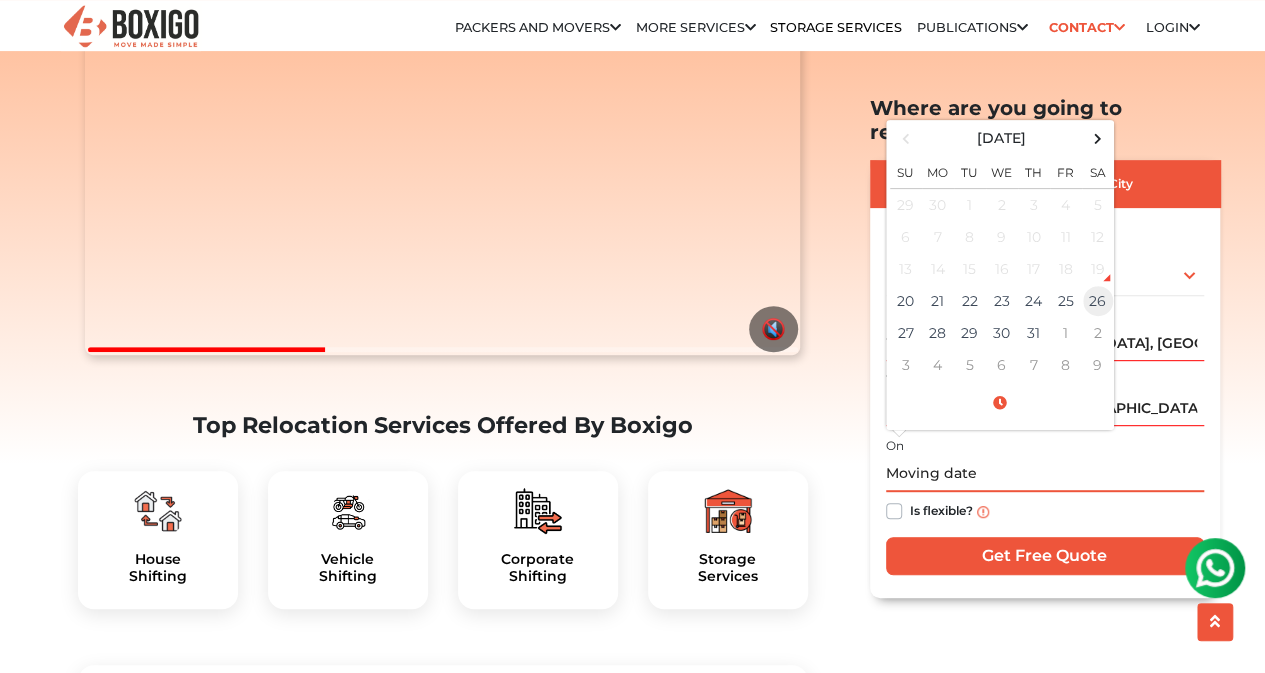 click on "26" at bounding box center (1098, 301) 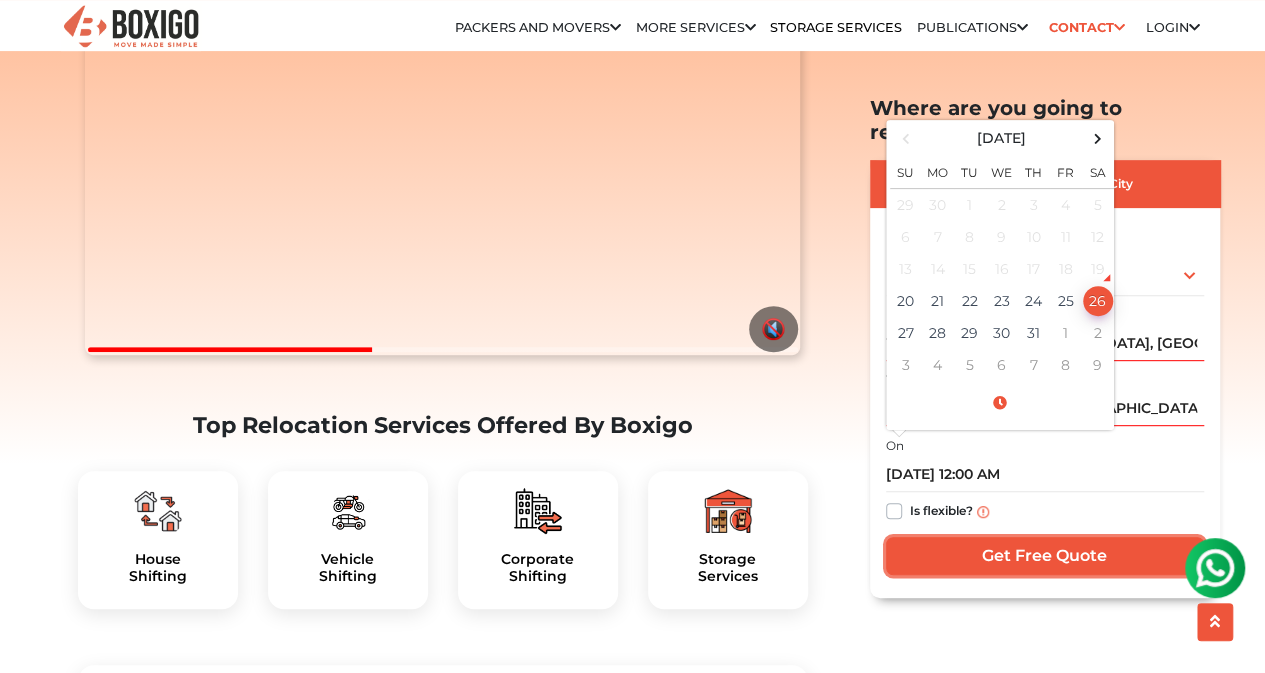 click on "Get Free Quote" at bounding box center (1045, 556) 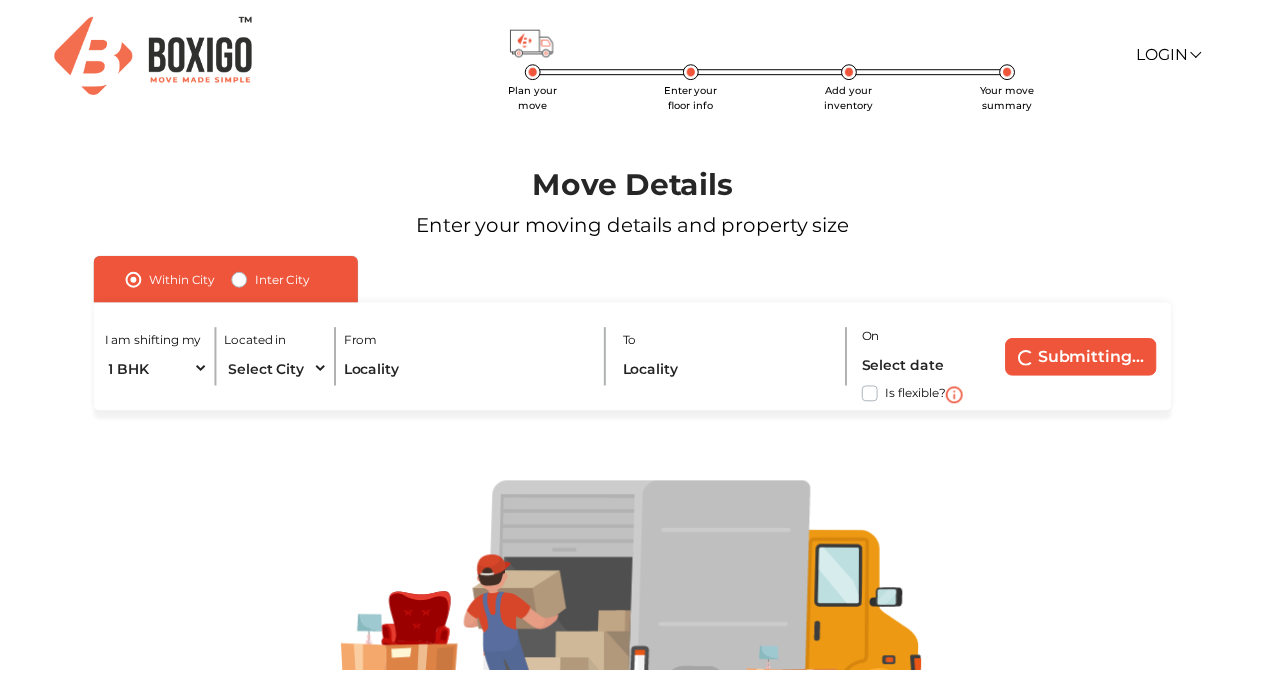 scroll, scrollTop: 0, scrollLeft: 0, axis: both 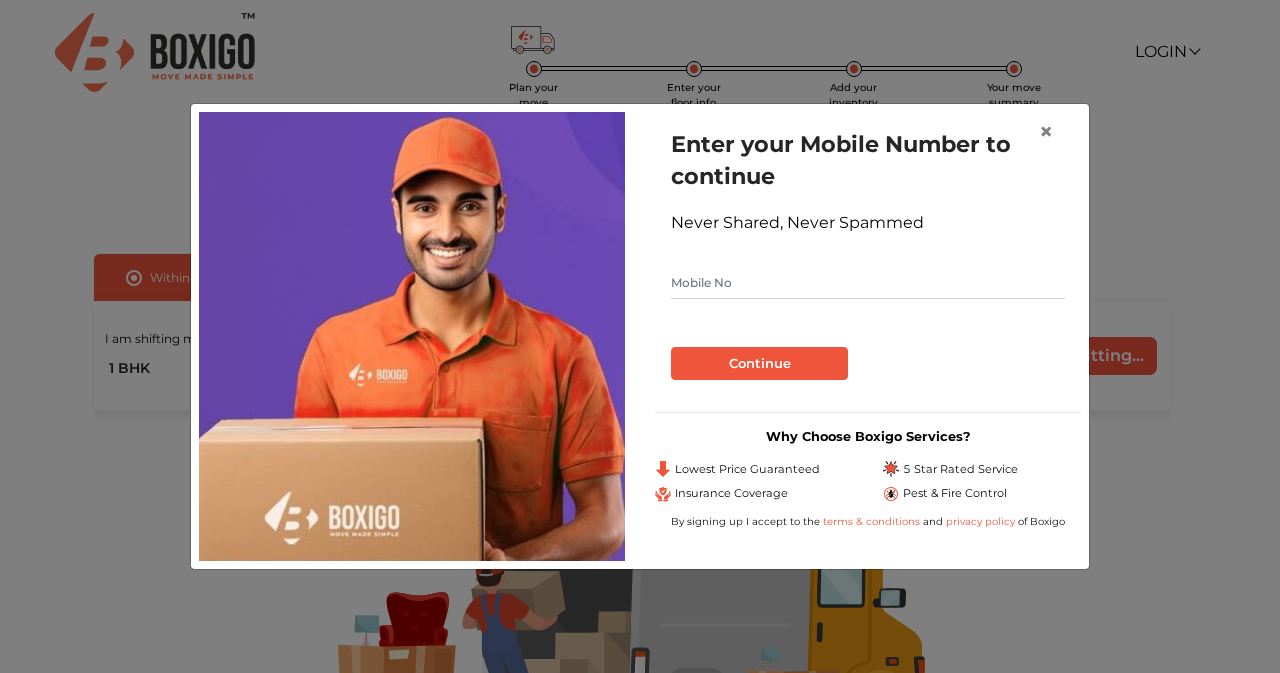 click at bounding box center [868, 283] 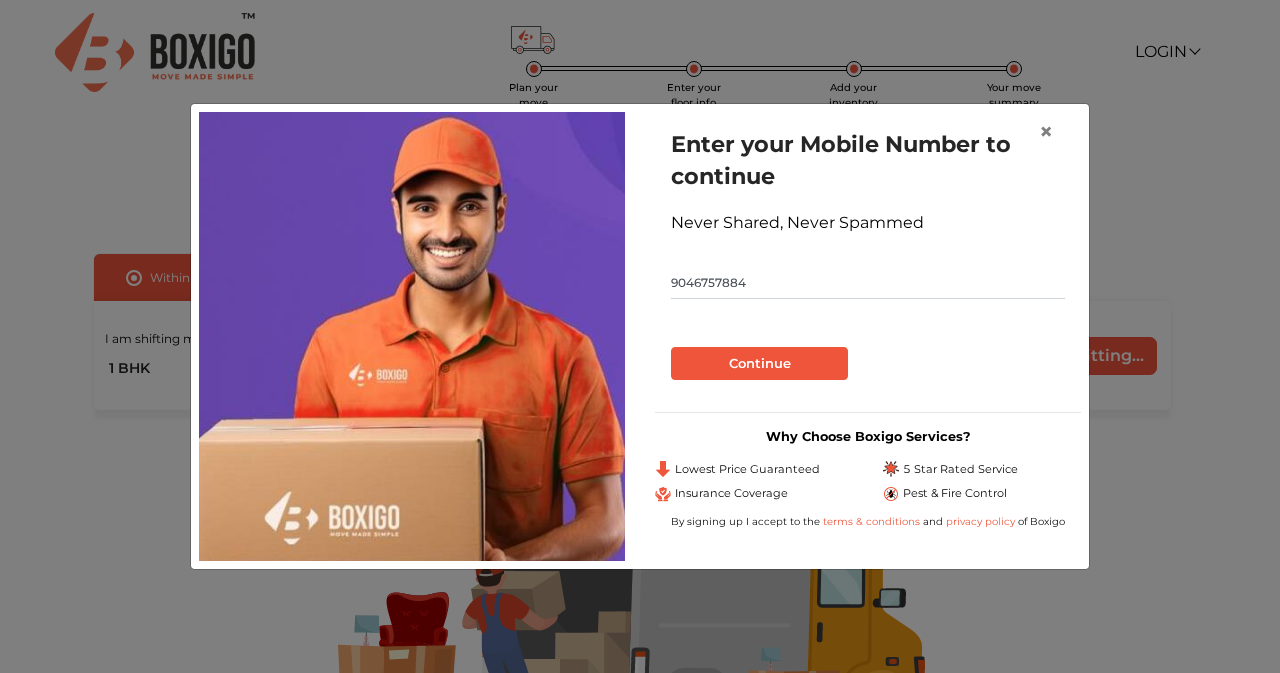 type on "9046757884" 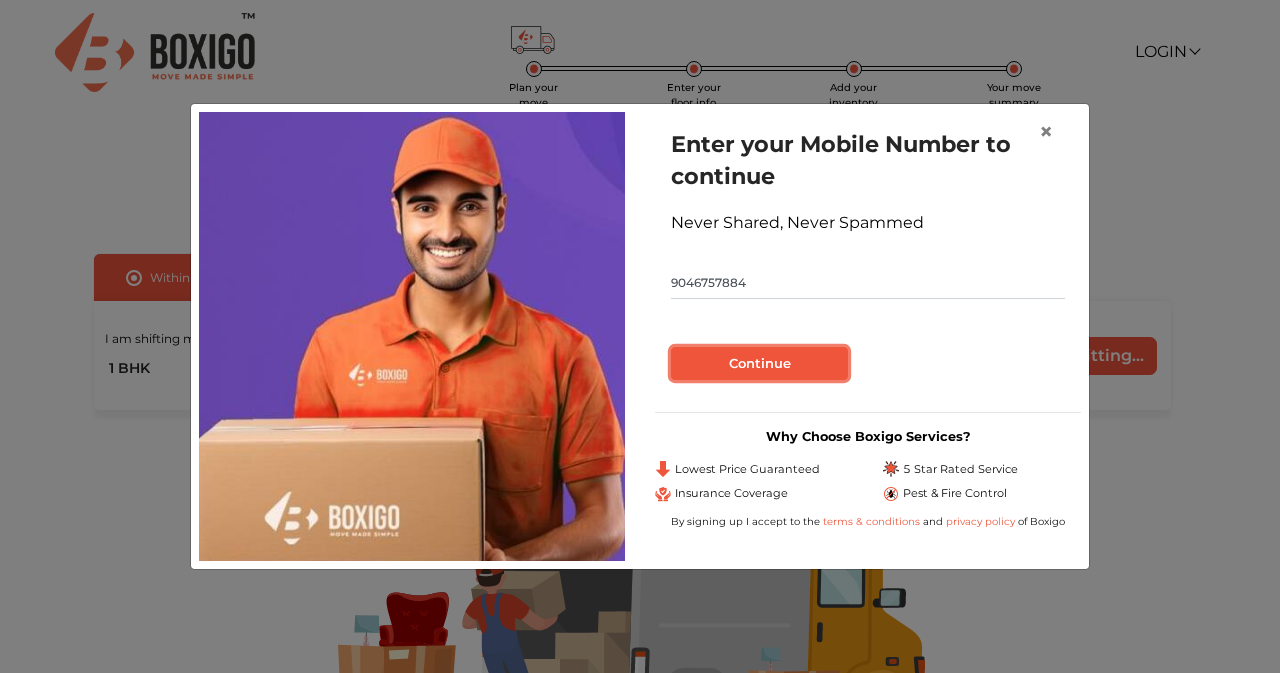 click on "Continue" at bounding box center (759, 364) 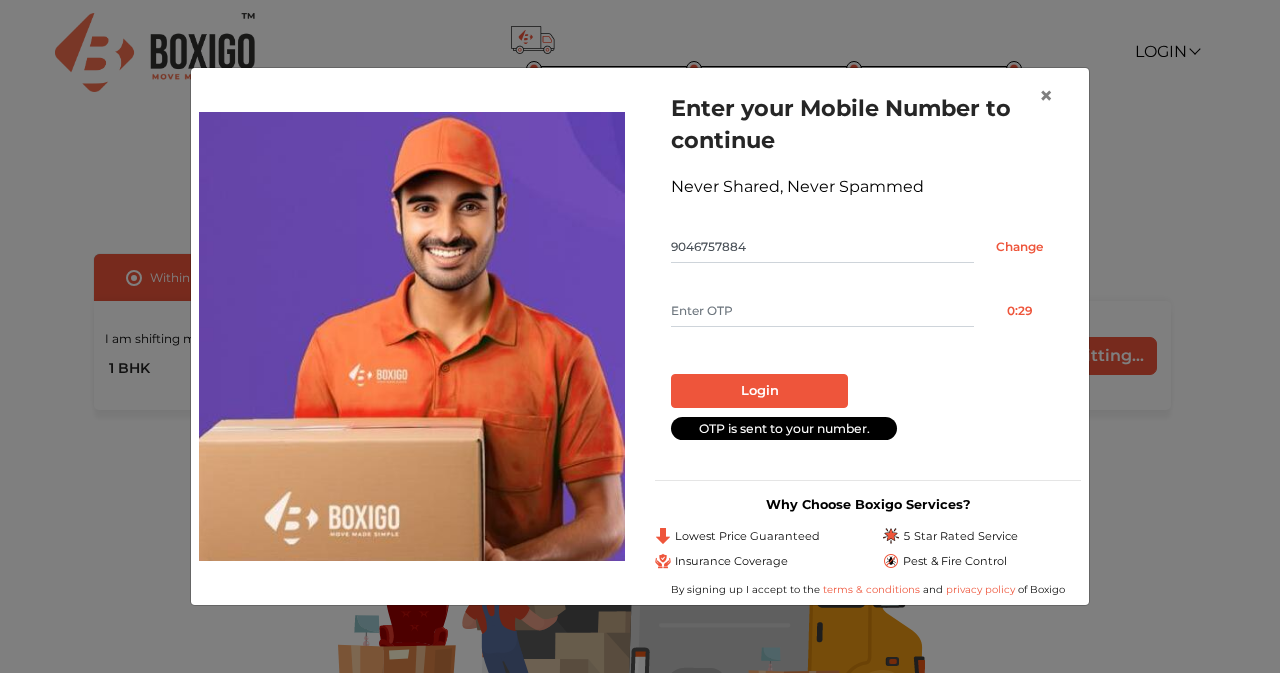 click at bounding box center (822, 311) 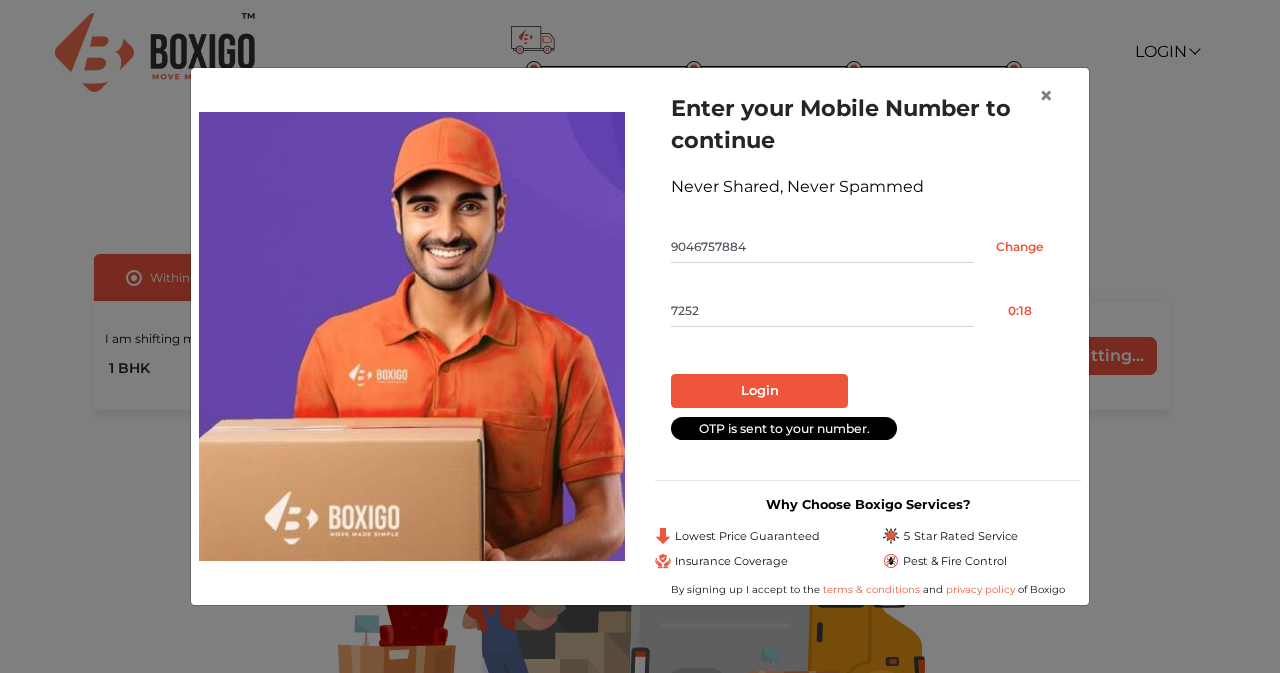 type on "7252" 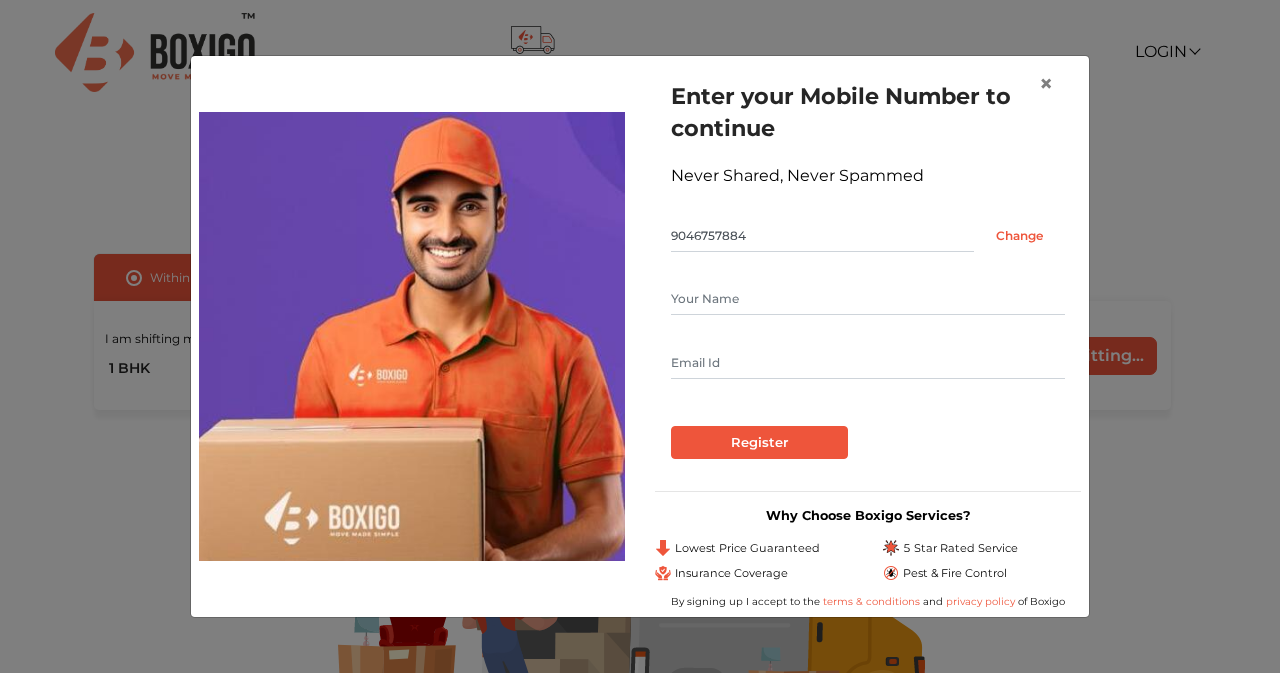 click at bounding box center (868, 299) 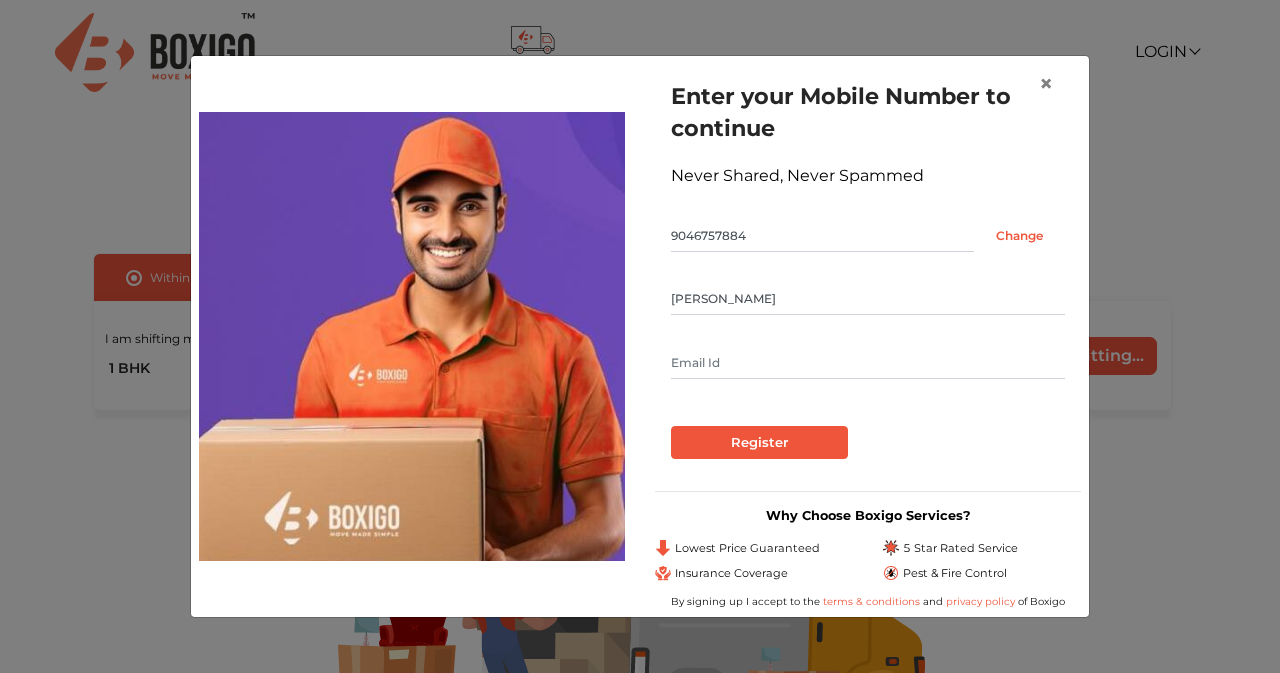 click on "[PERSON_NAME]" at bounding box center (868, 299) 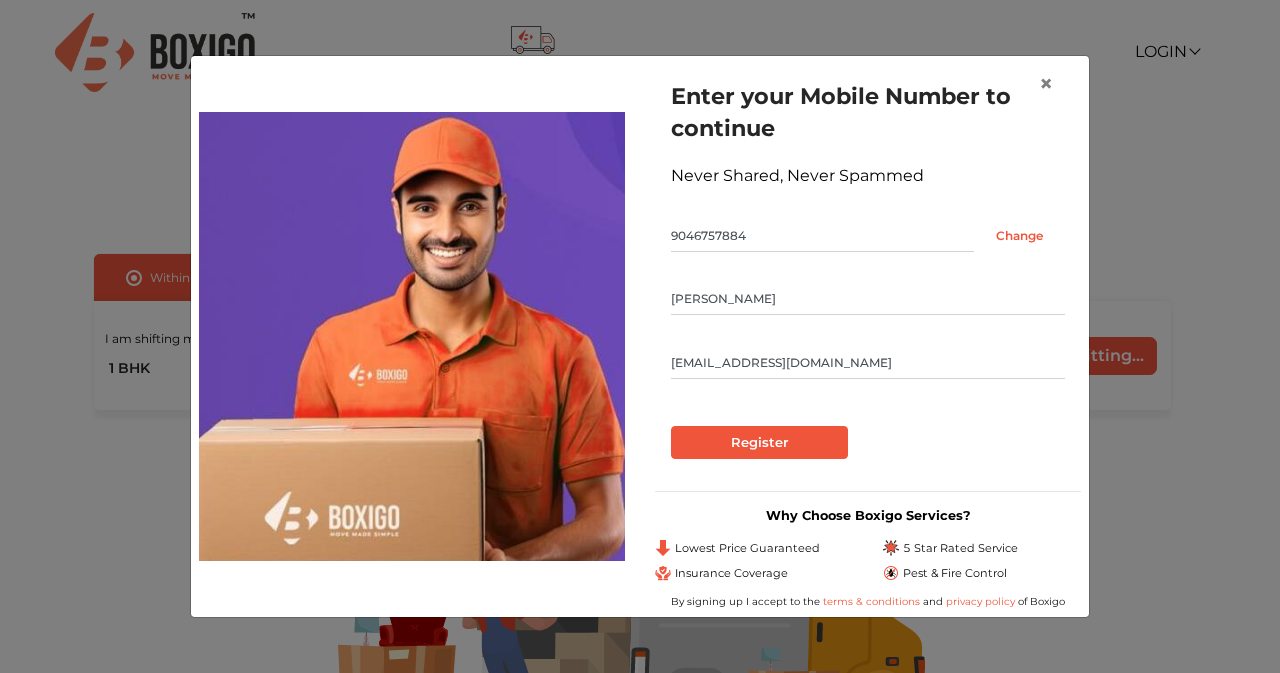 type on "[EMAIL_ADDRESS][DOMAIN_NAME]" 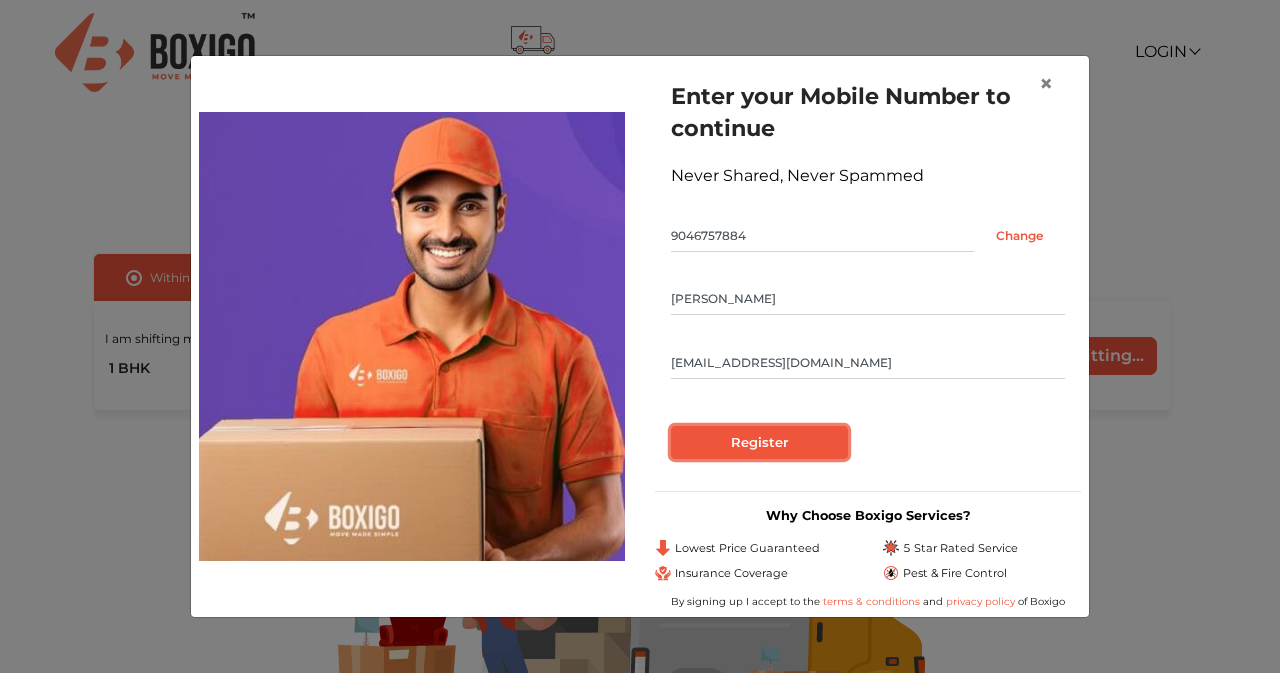 click on "Register" at bounding box center [759, 443] 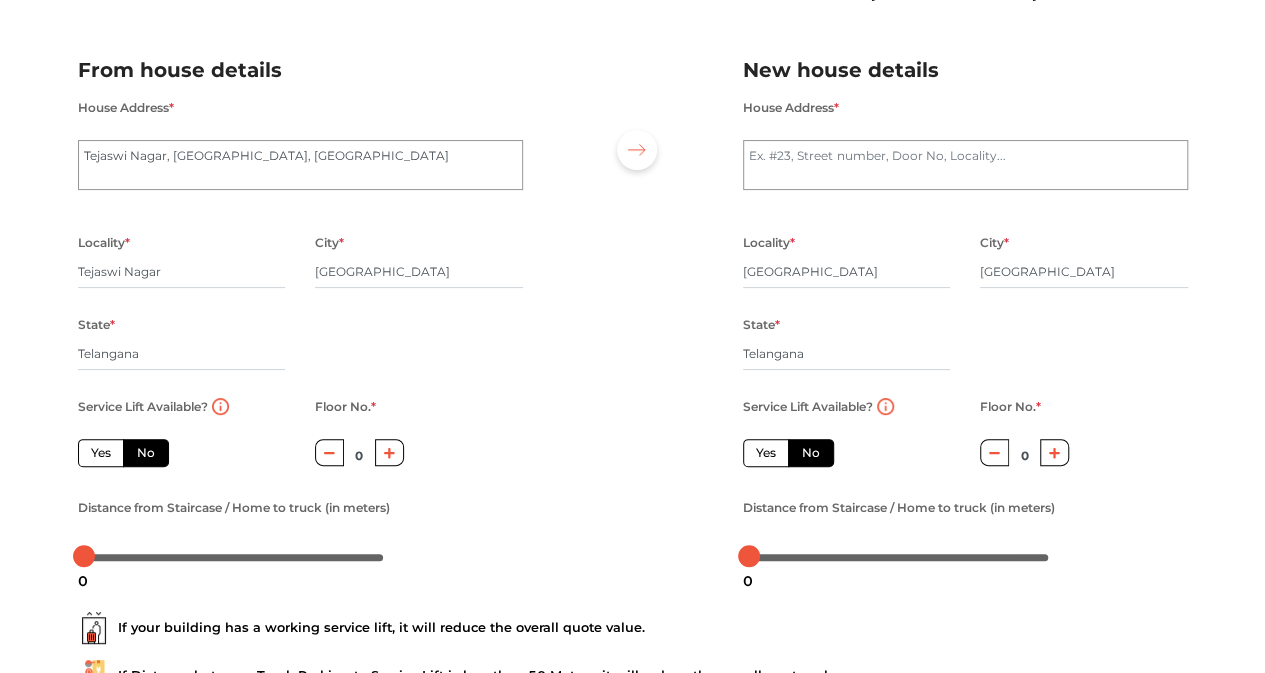 scroll, scrollTop: 108, scrollLeft: 0, axis: vertical 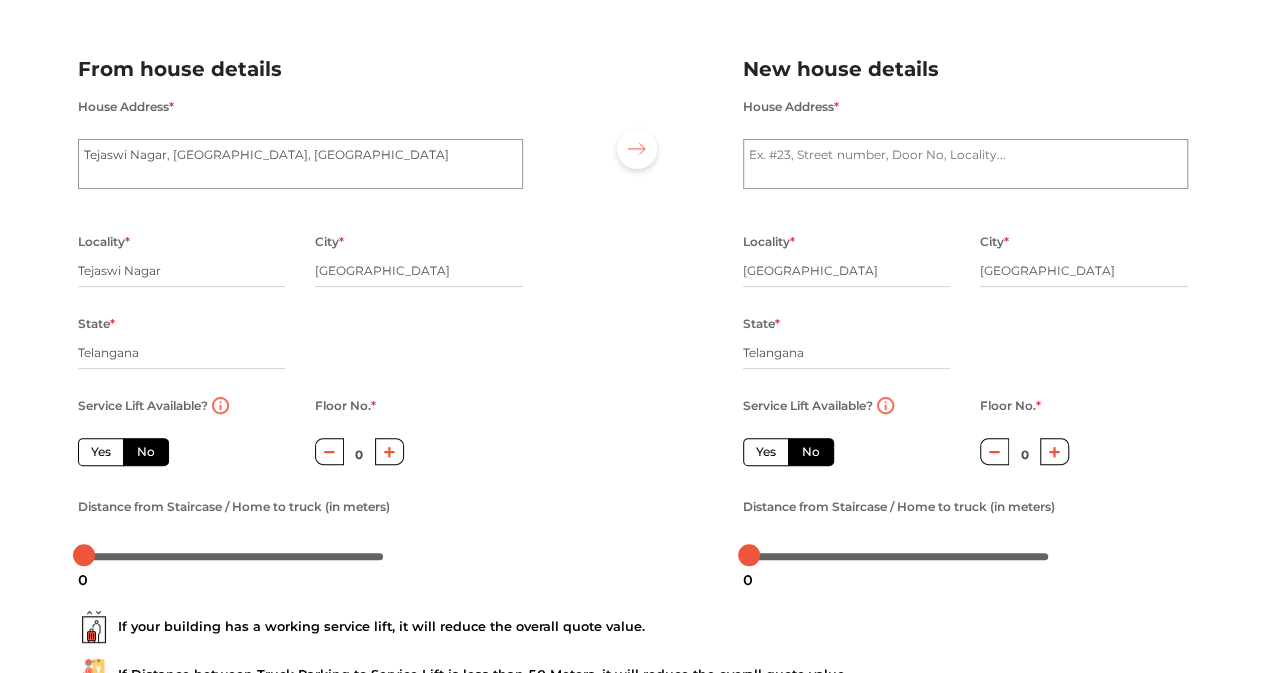 click on "Yes" at bounding box center (101, 452) 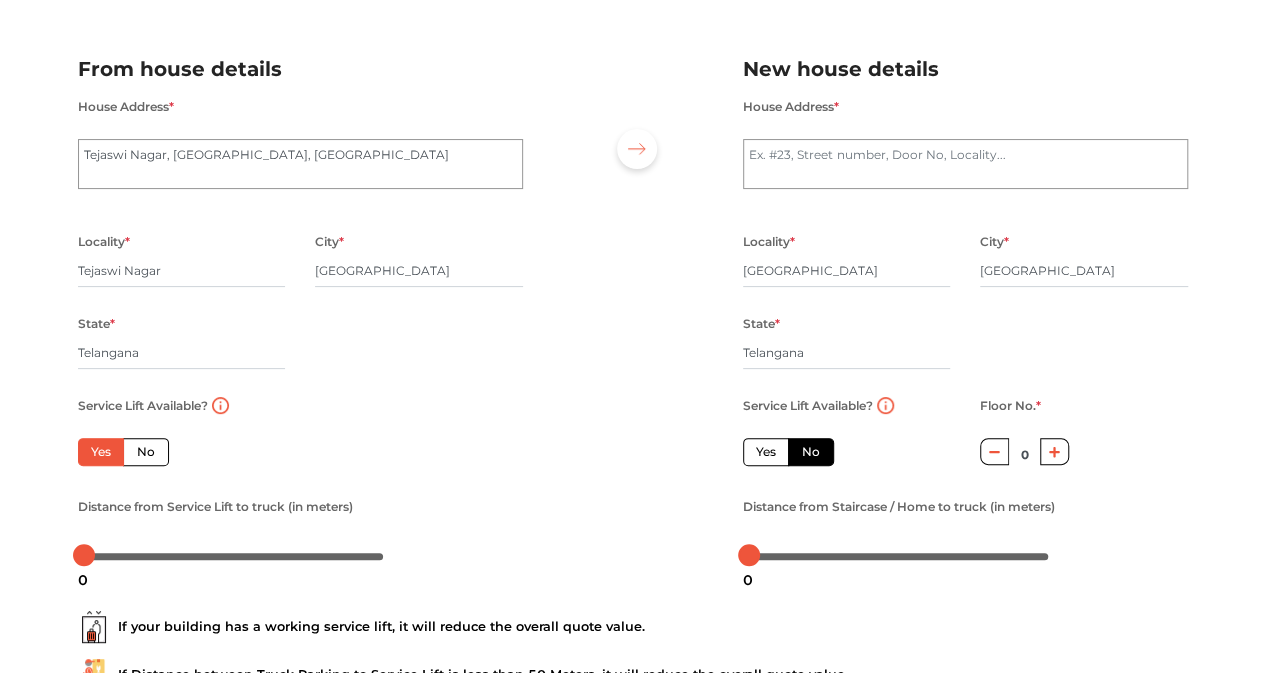scroll, scrollTop: 272, scrollLeft: 0, axis: vertical 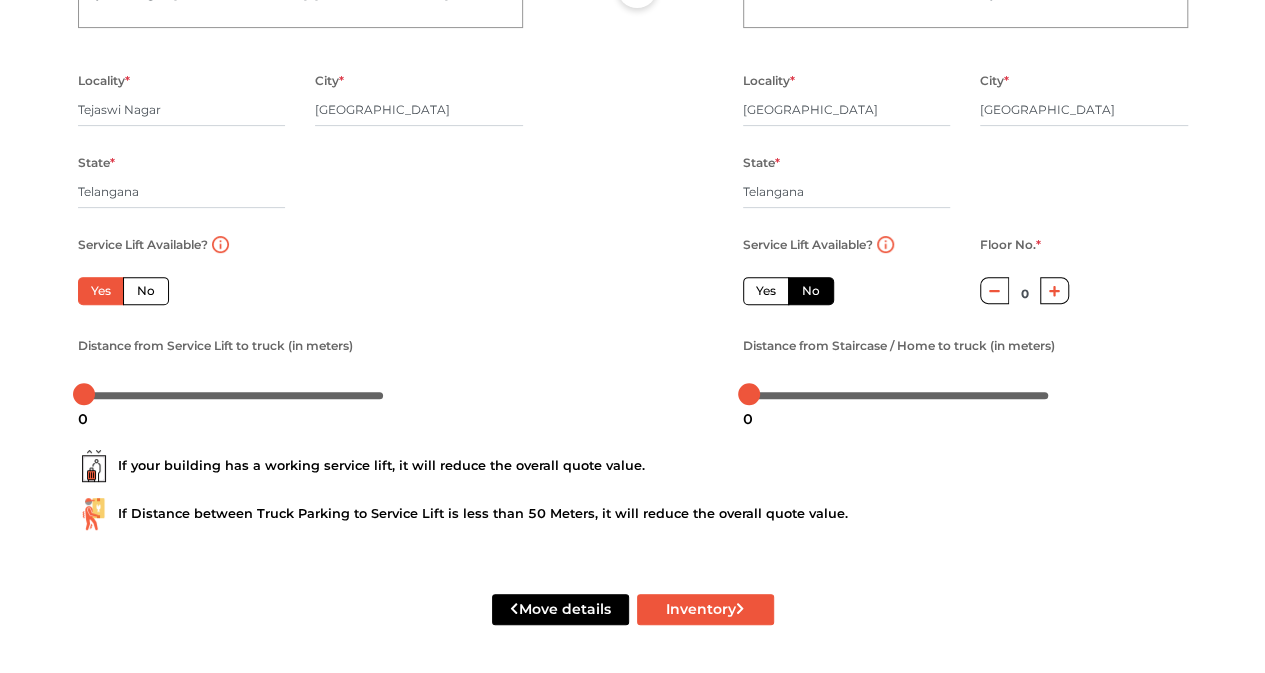 click on "No" at bounding box center (146, 291) 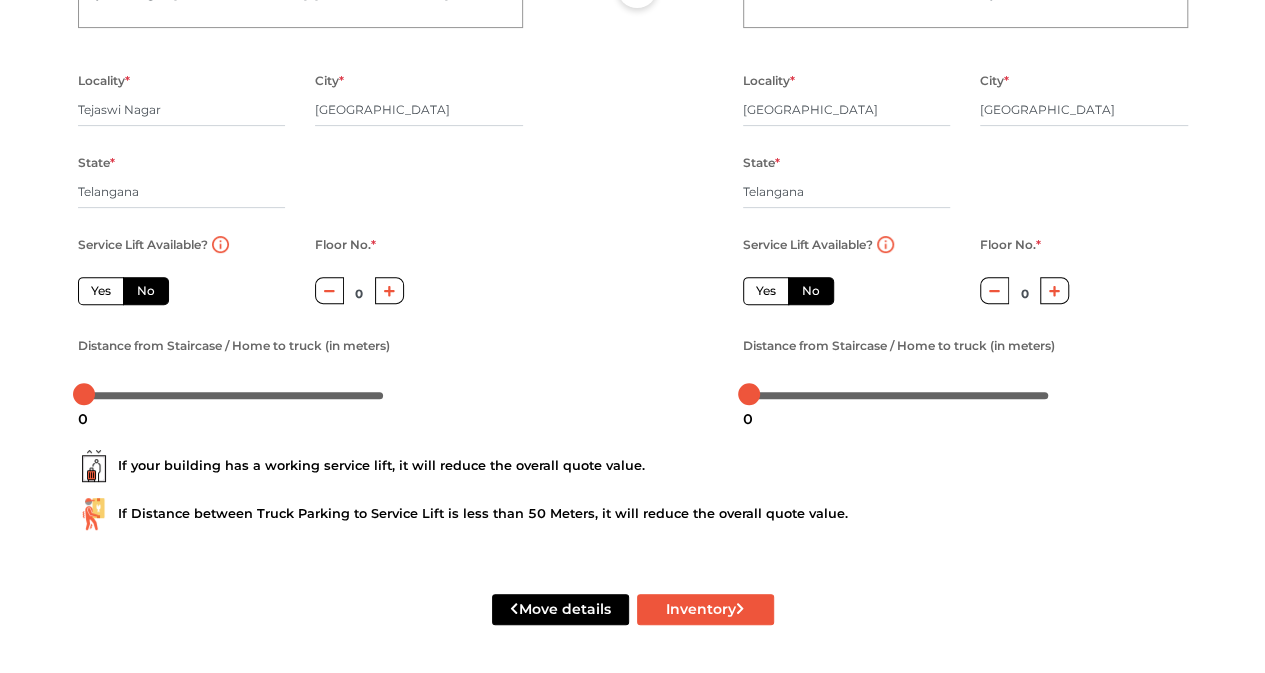 click on "Yes" at bounding box center [101, 291] 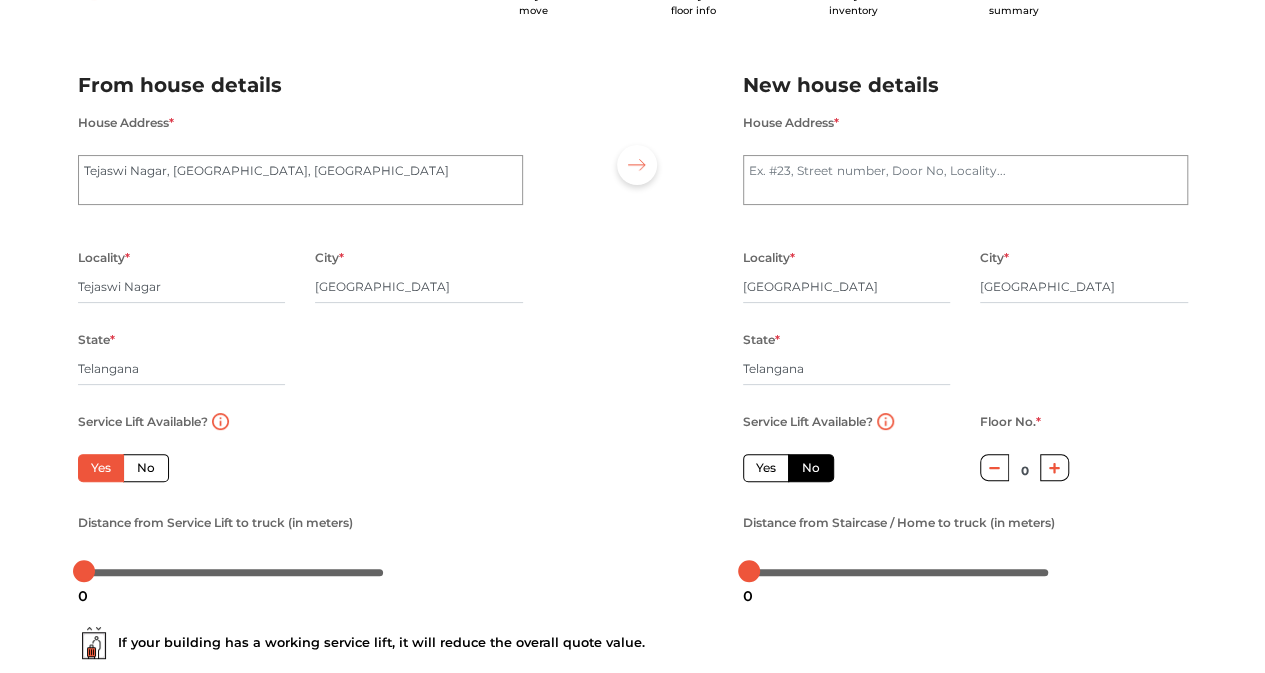 scroll, scrollTop: 91, scrollLeft: 0, axis: vertical 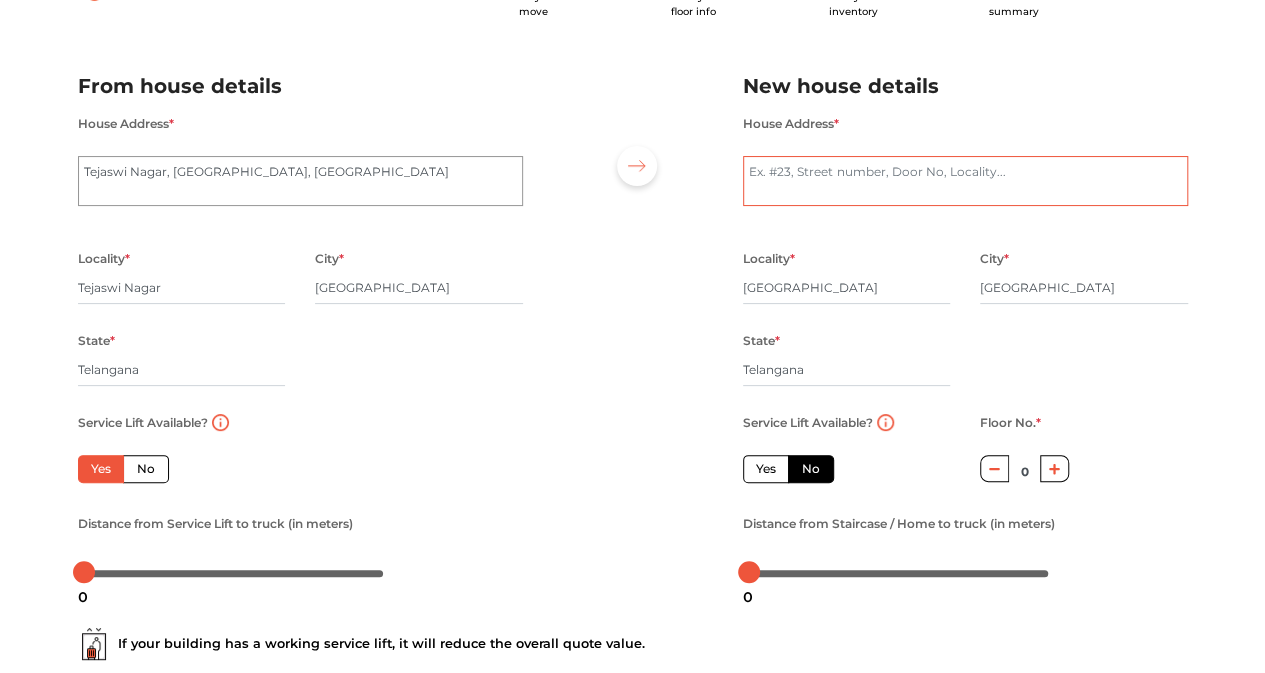 click on "House Address  *" at bounding box center (965, 181) 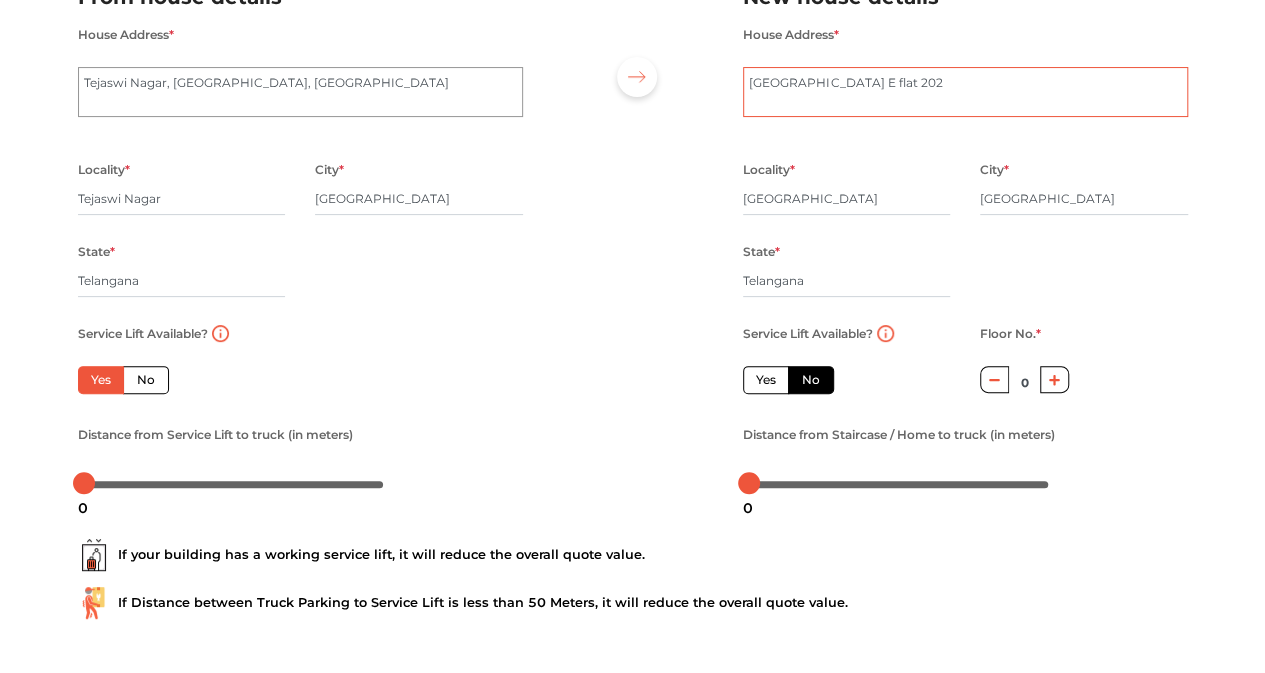 scroll, scrollTop: 188, scrollLeft: 0, axis: vertical 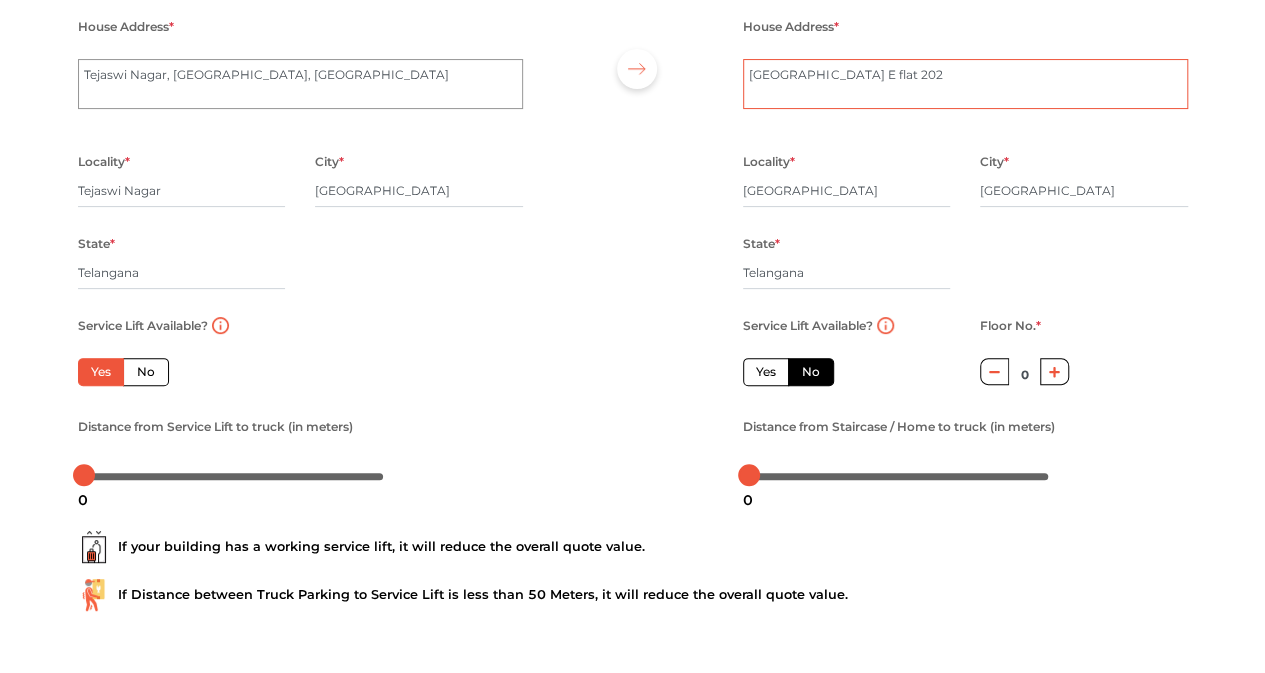 type on "[GEOGRAPHIC_DATA] E flat 202" 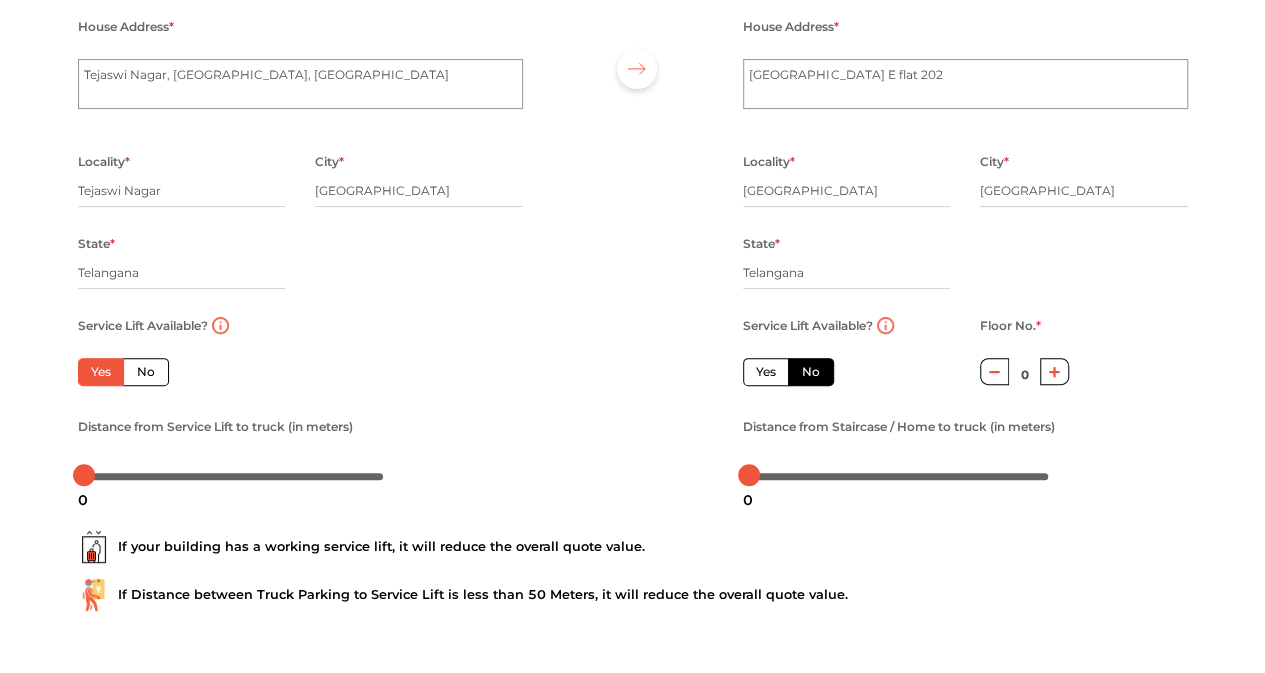 click on "Yes" at bounding box center (766, 372) 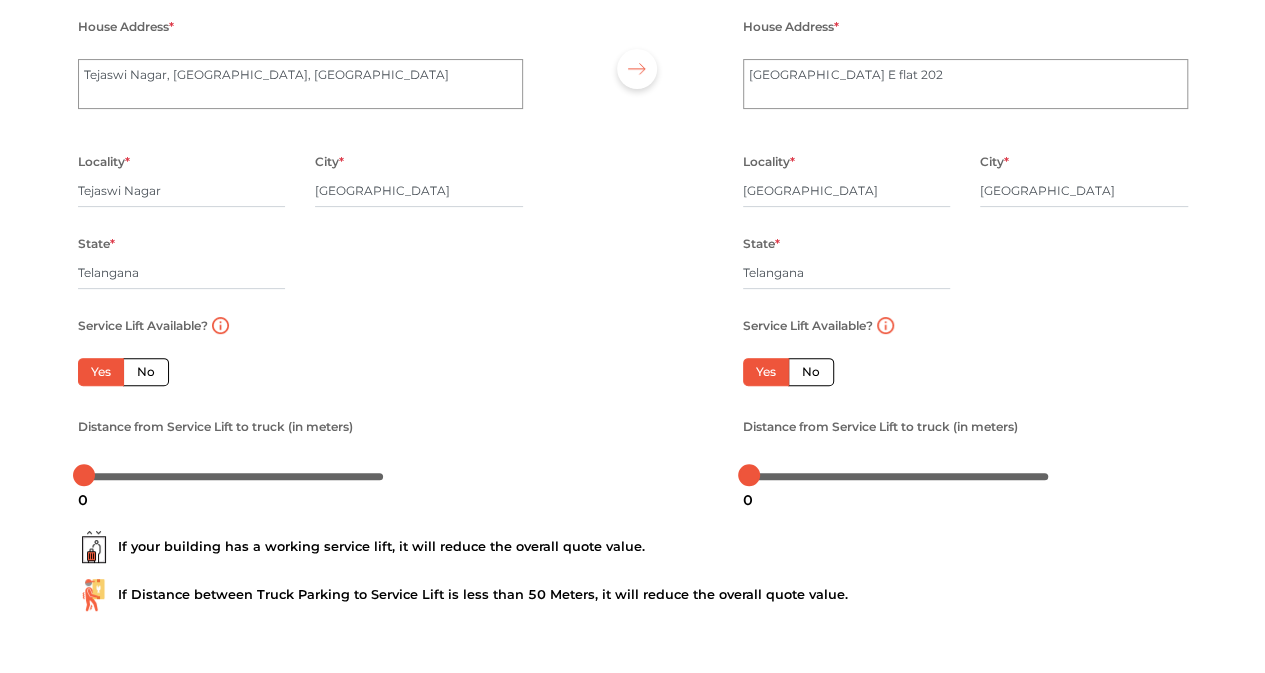 scroll, scrollTop: 272, scrollLeft: 0, axis: vertical 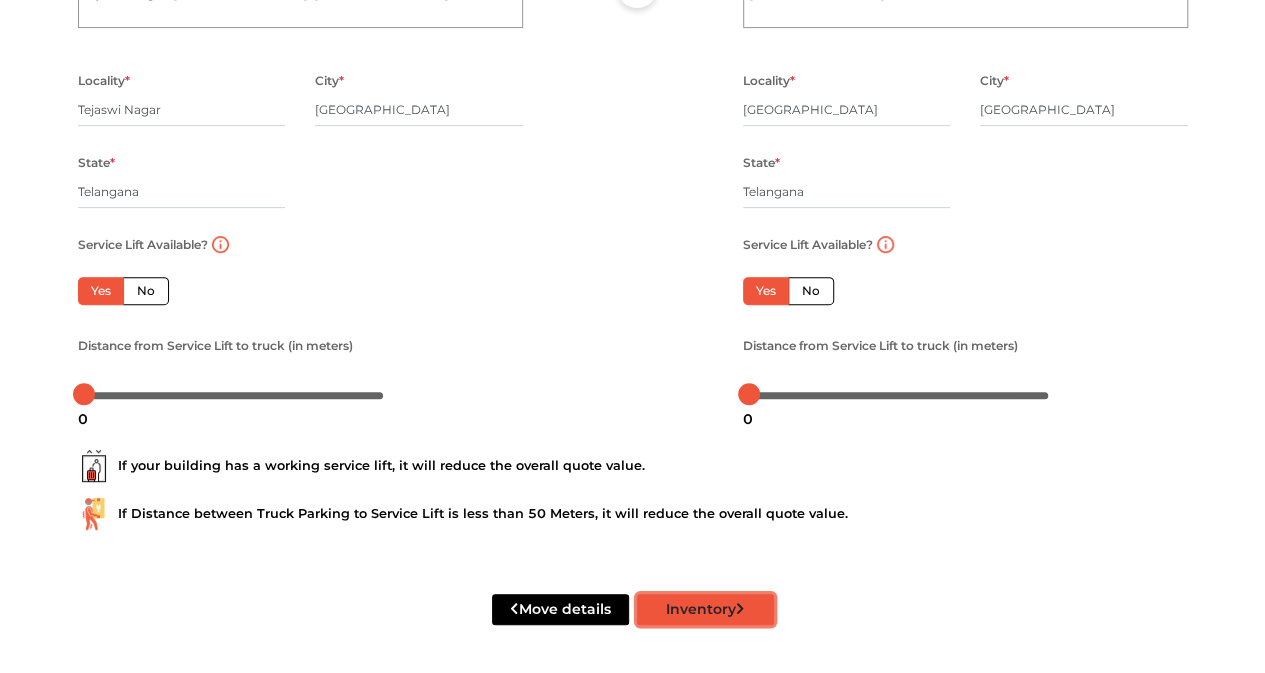 click on "Inventory" at bounding box center [705, 609] 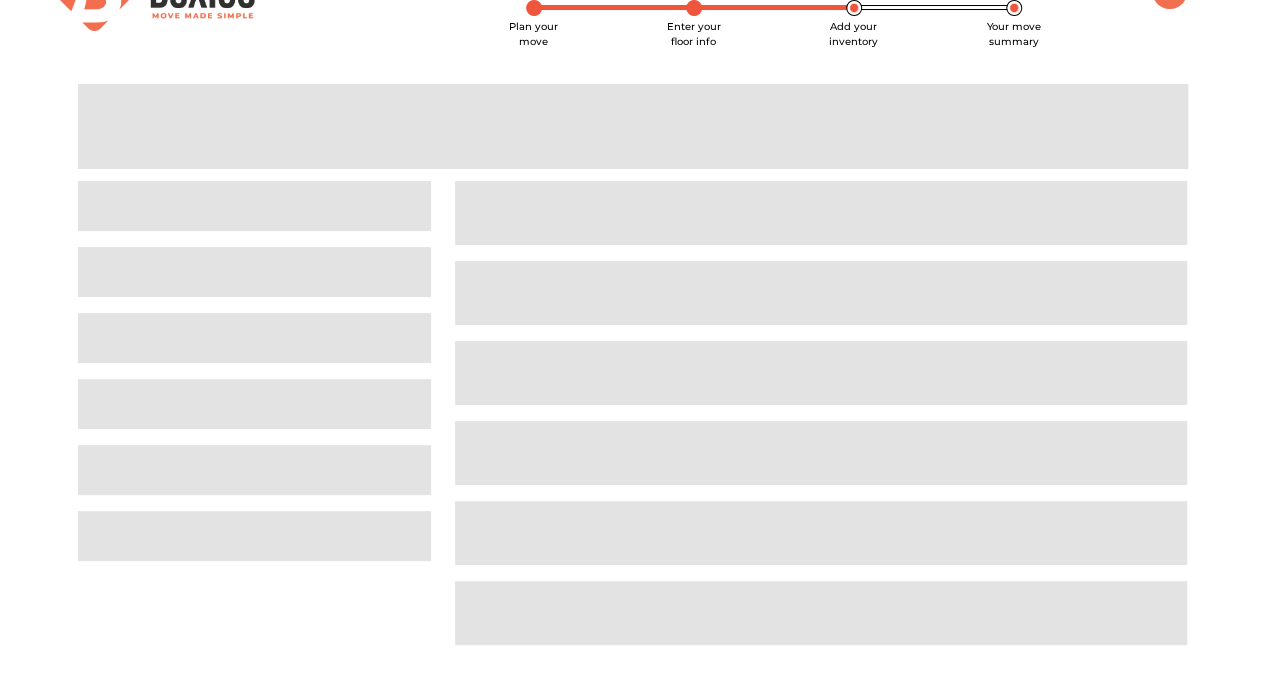 scroll, scrollTop: 8, scrollLeft: 0, axis: vertical 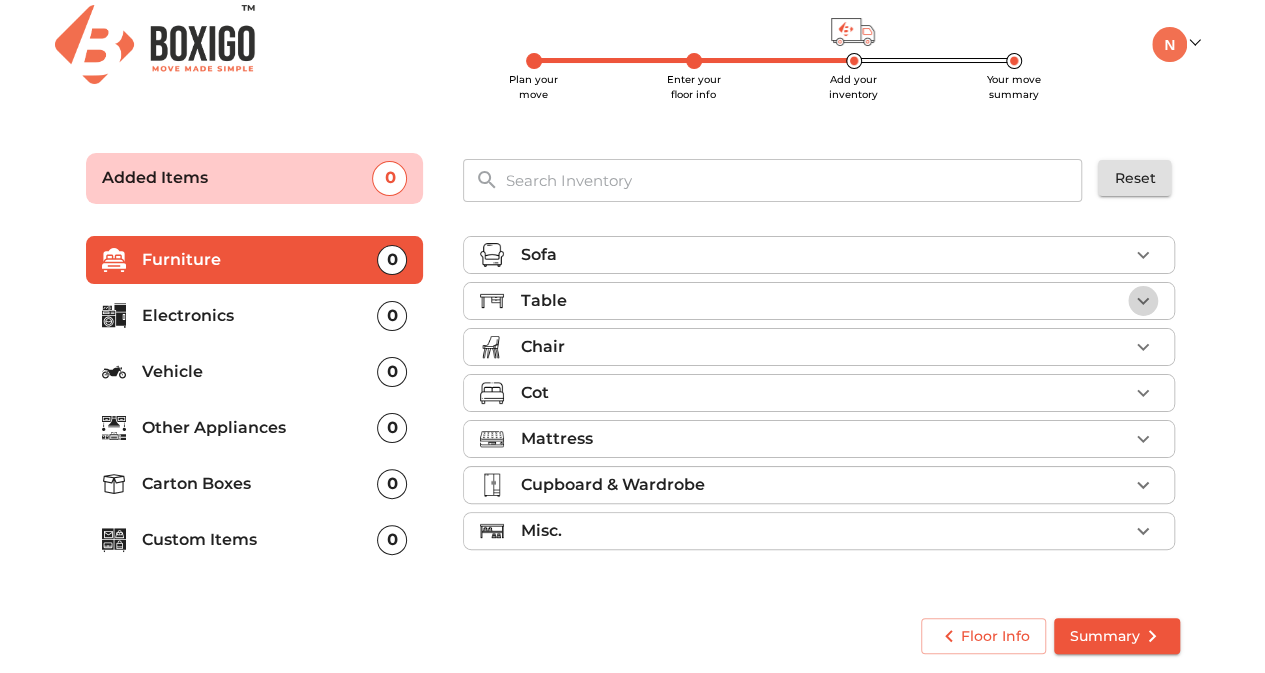click 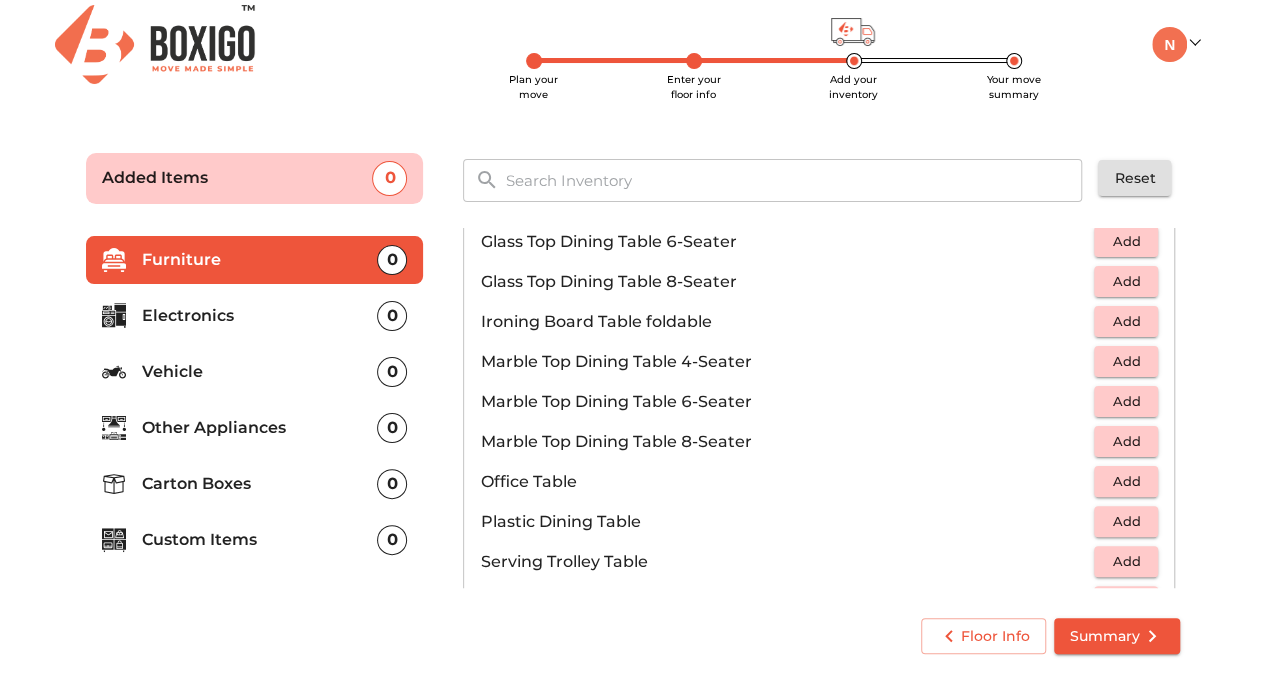 scroll, scrollTop: 1000, scrollLeft: 0, axis: vertical 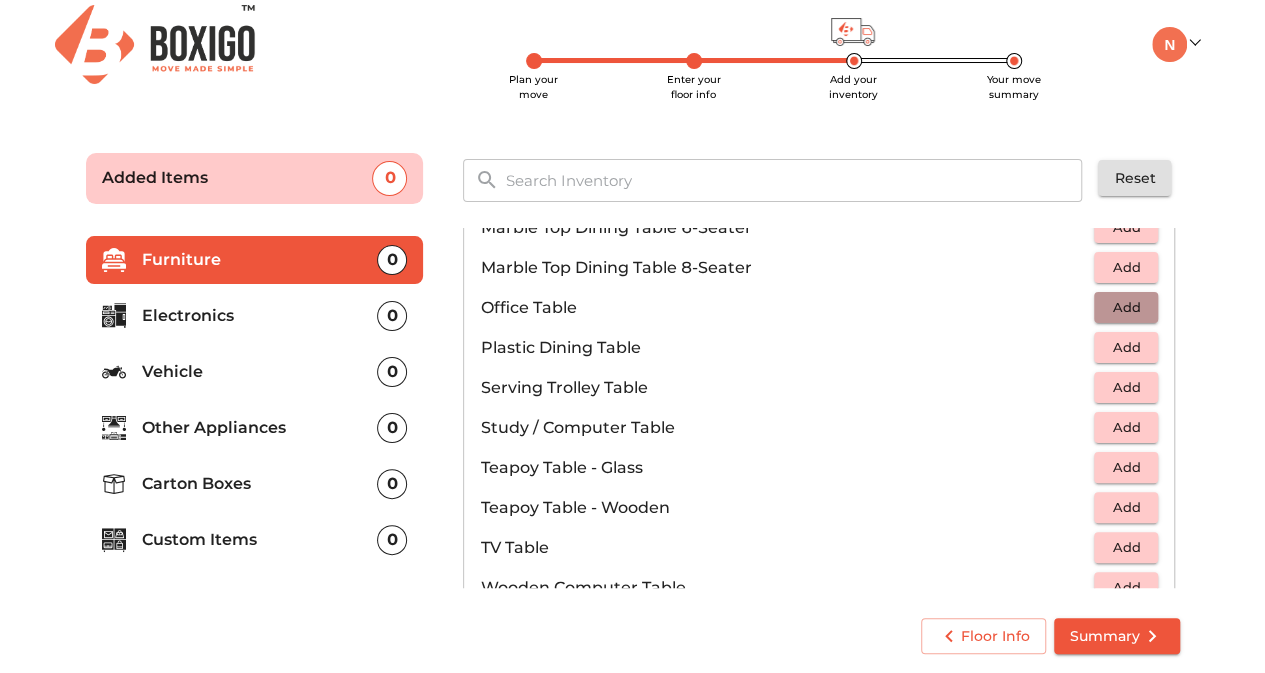 click on "Add" at bounding box center [1126, 307] 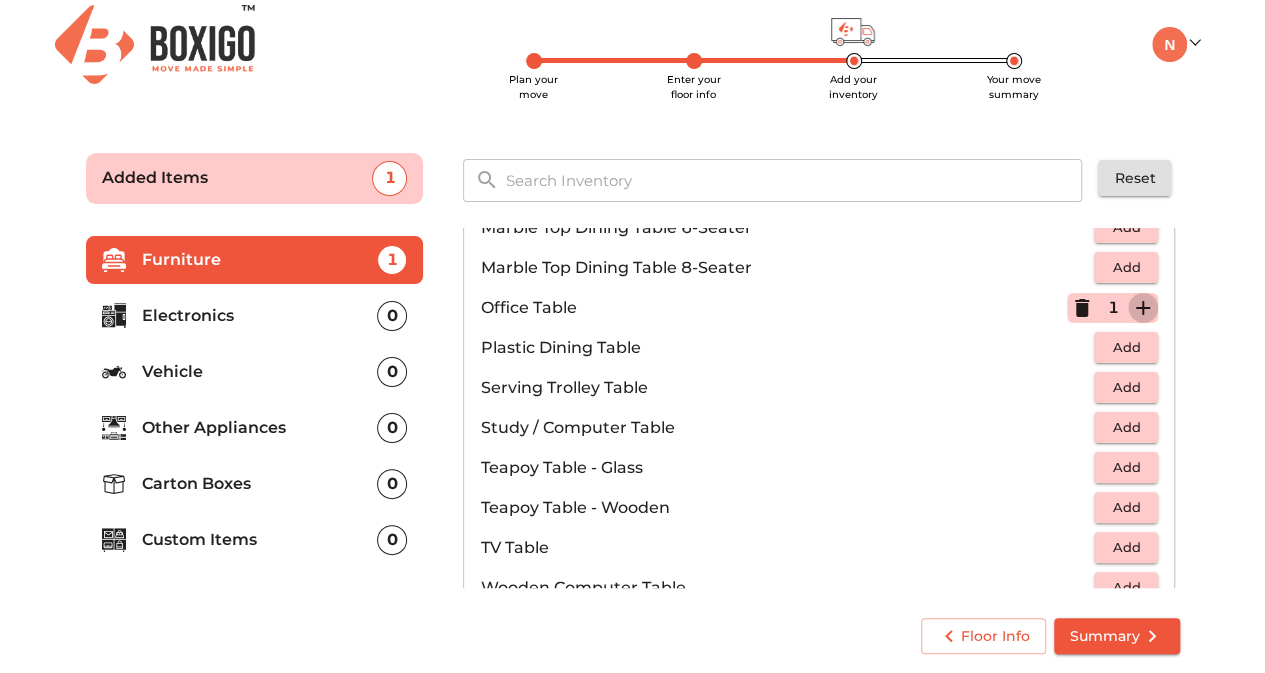 click 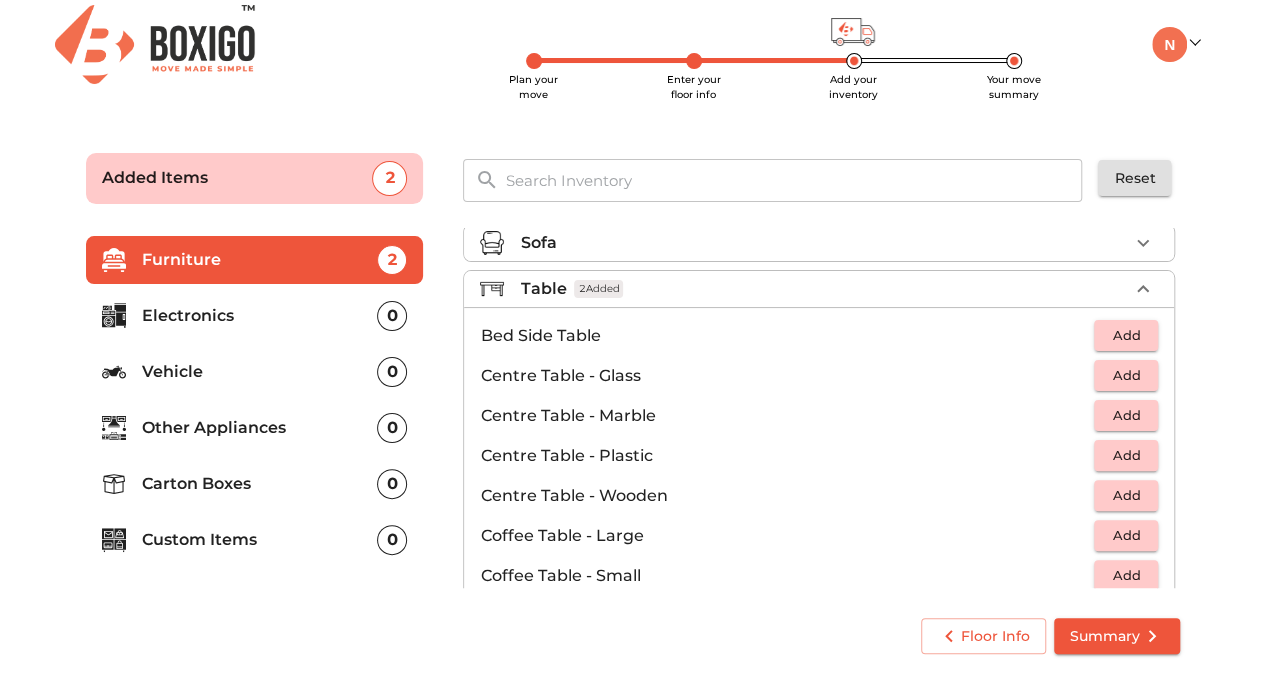scroll, scrollTop: 0, scrollLeft: 0, axis: both 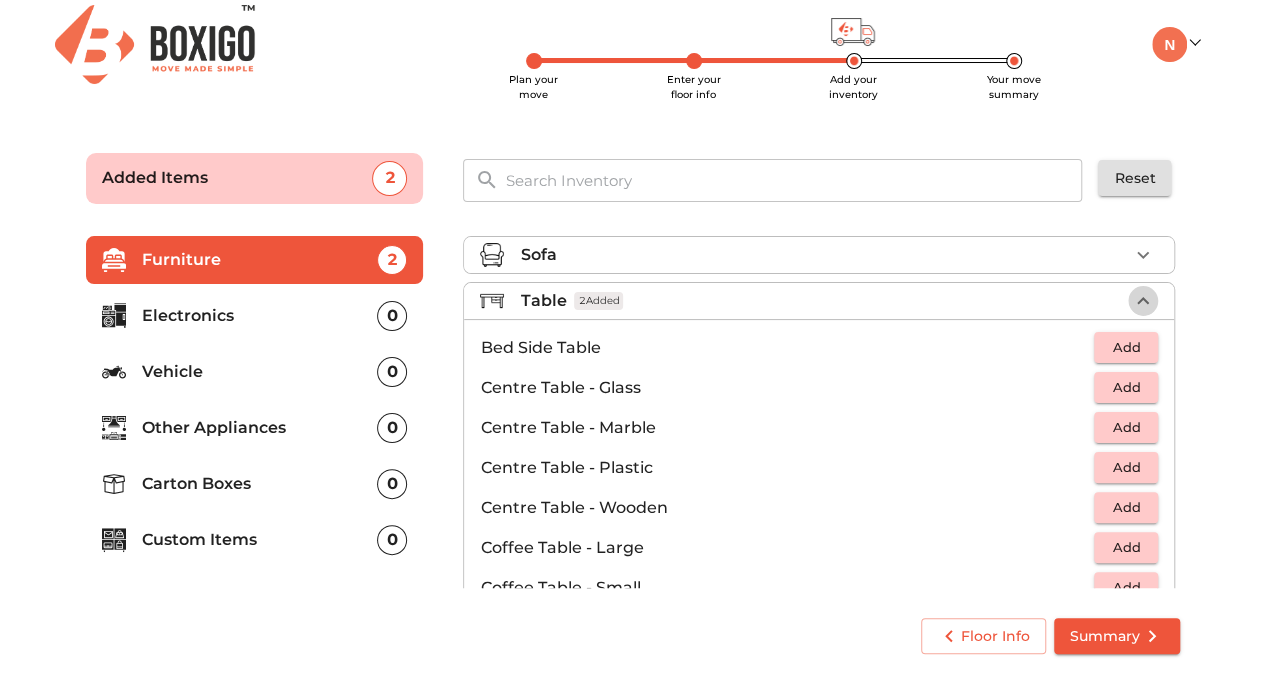 click 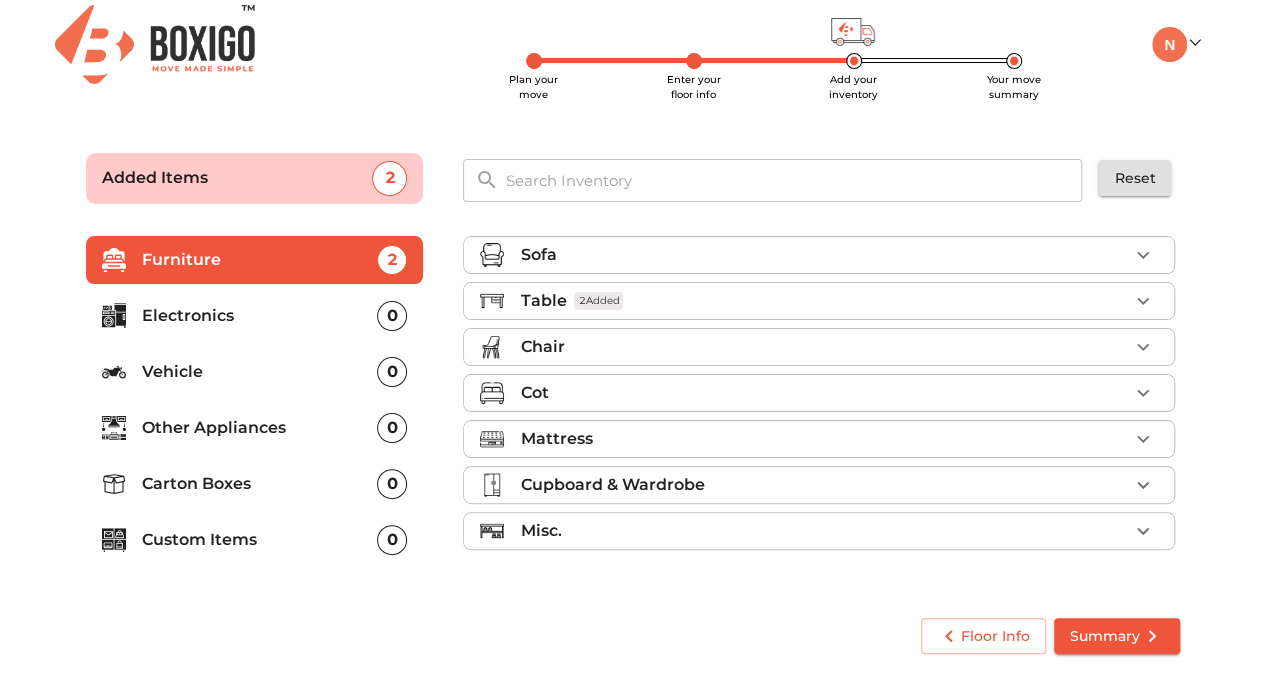 click on "Chair" at bounding box center (819, 347) 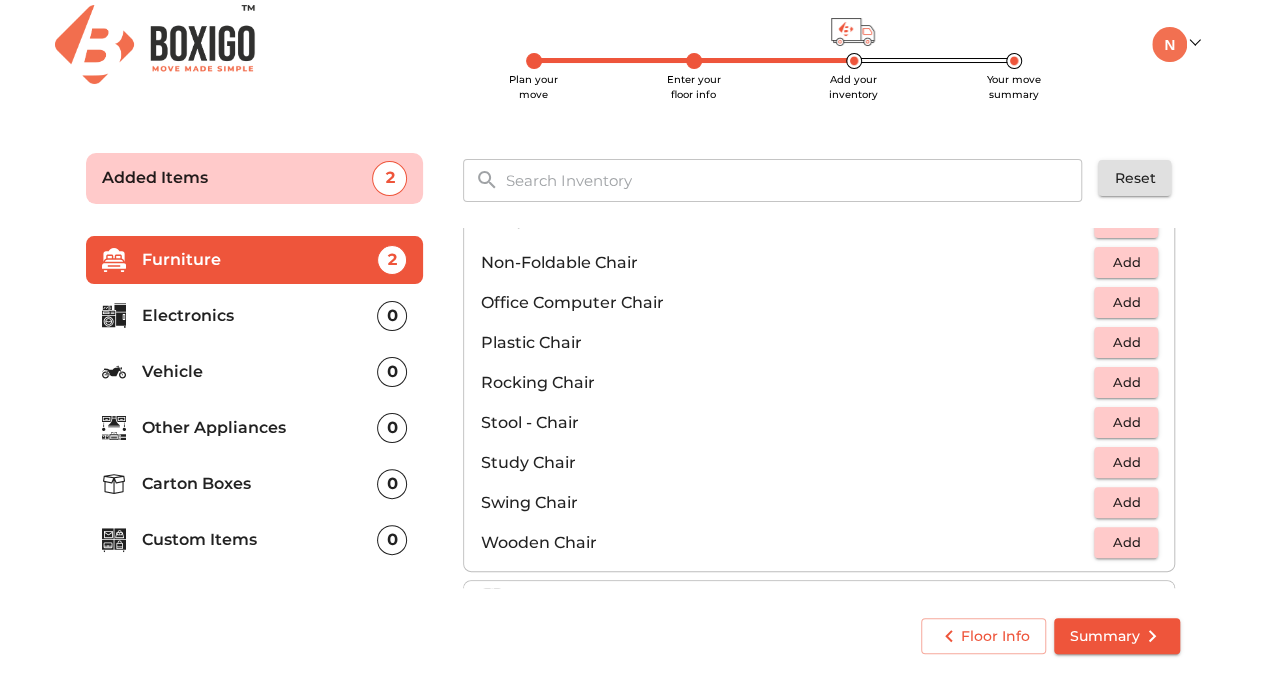 scroll, scrollTop: 653, scrollLeft: 0, axis: vertical 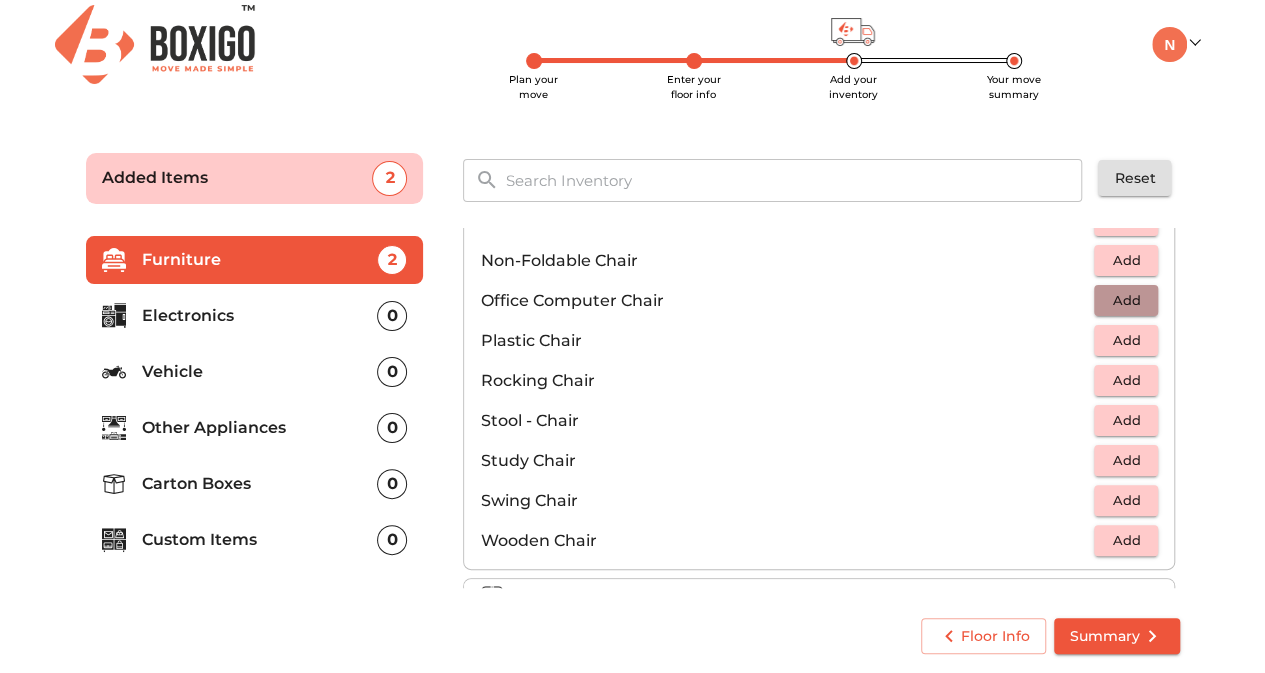 click on "Add" at bounding box center [1126, 300] 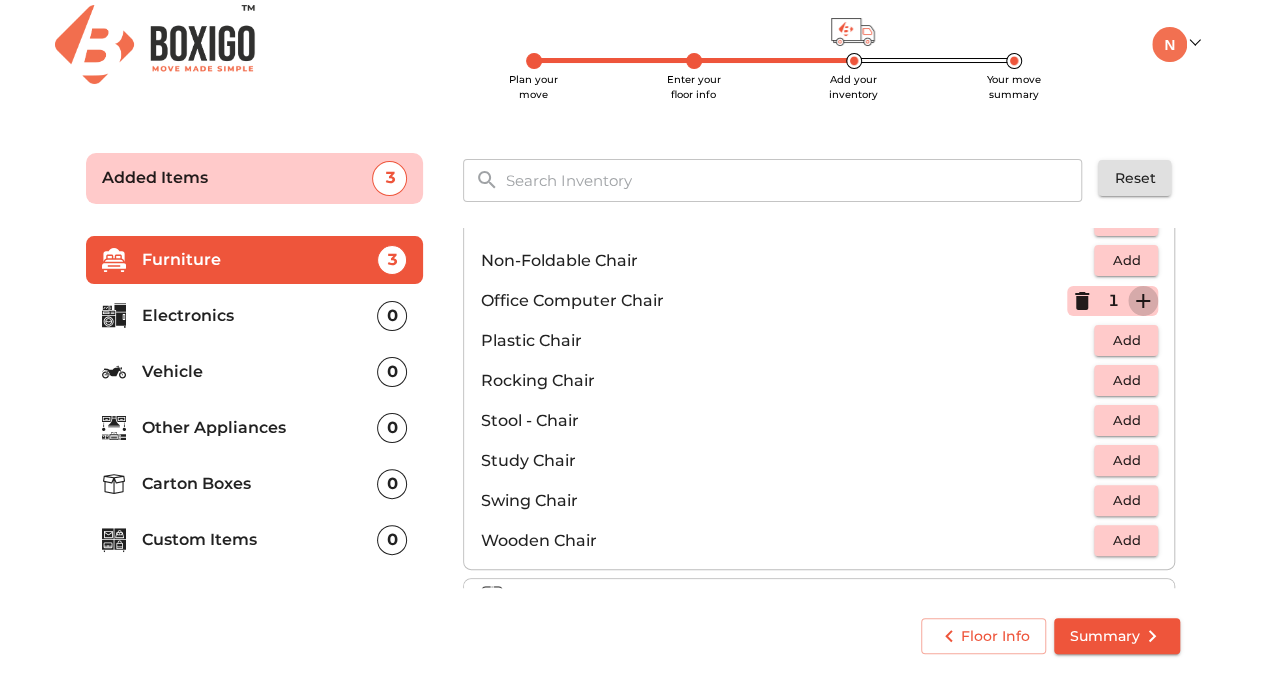 click 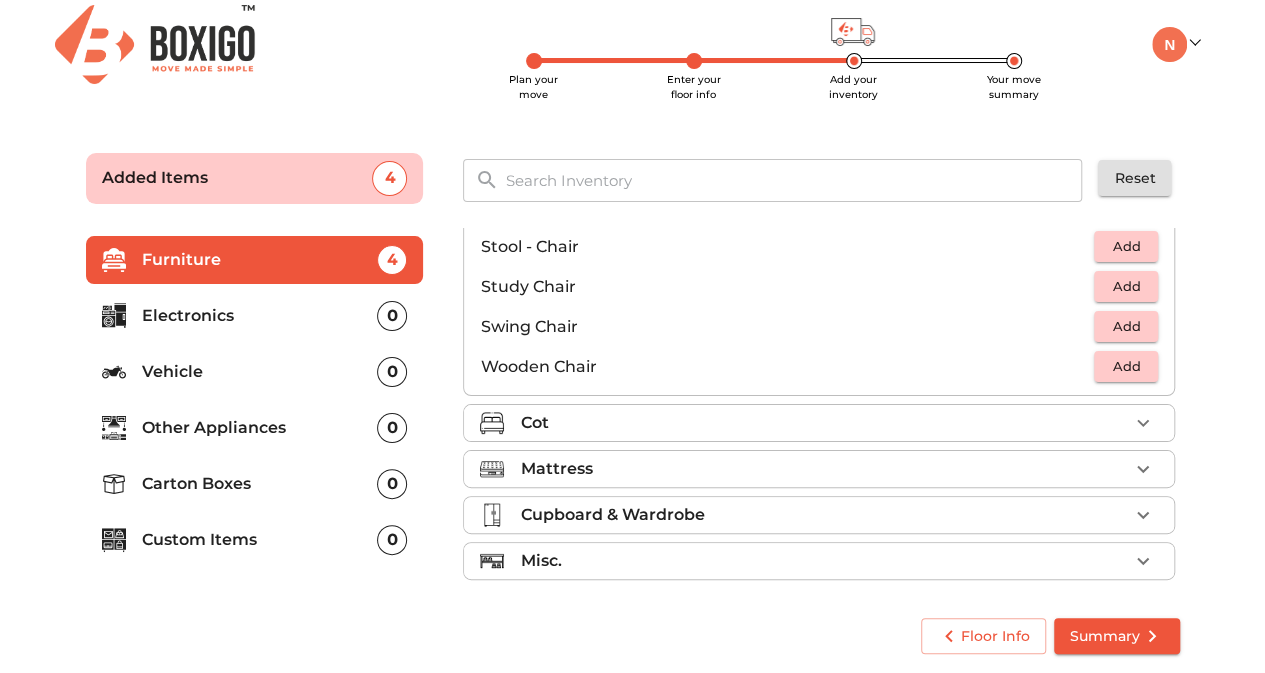 scroll, scrollTop: 830, scrollLeft: 0, axis: vertical 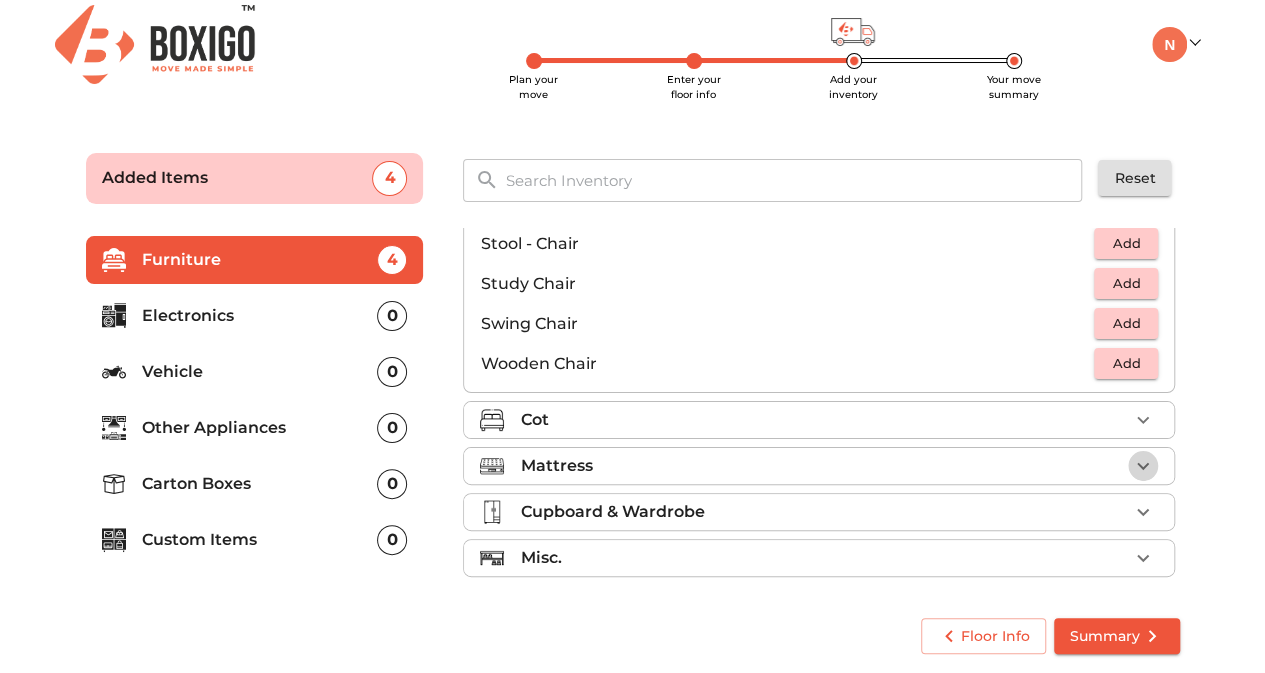 click 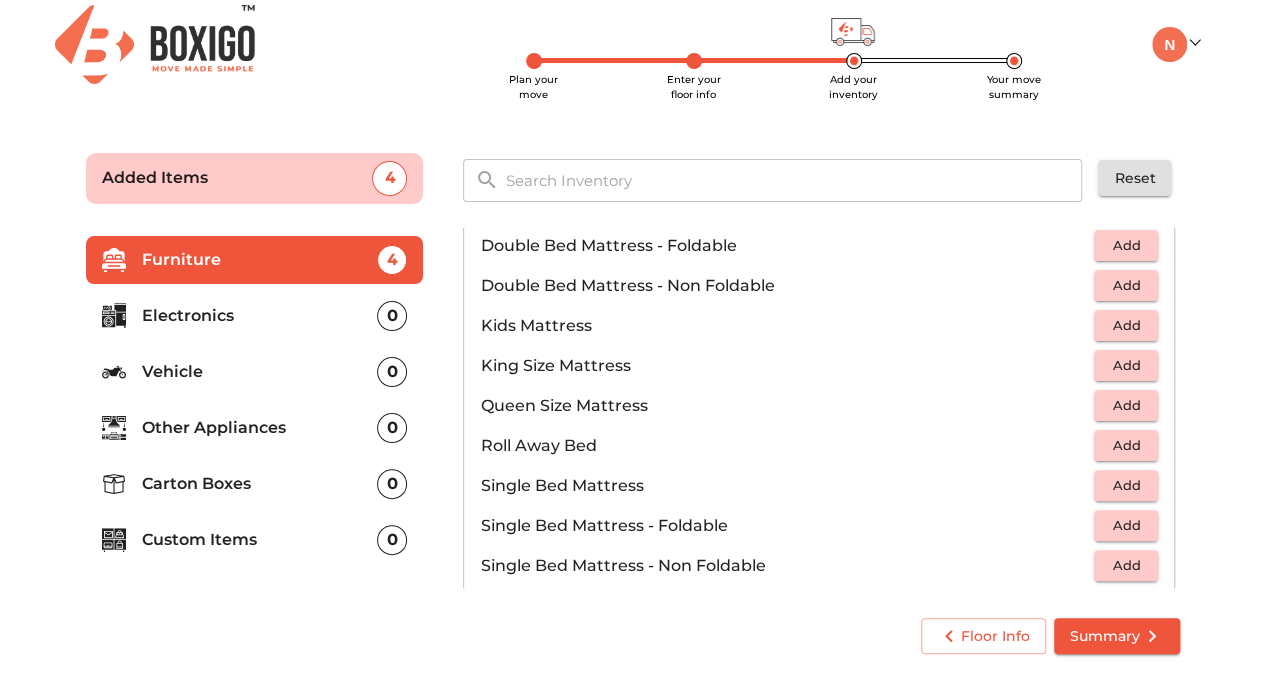 scroll, scrollTop: 242, scrollLeft: 0, axis: vertical 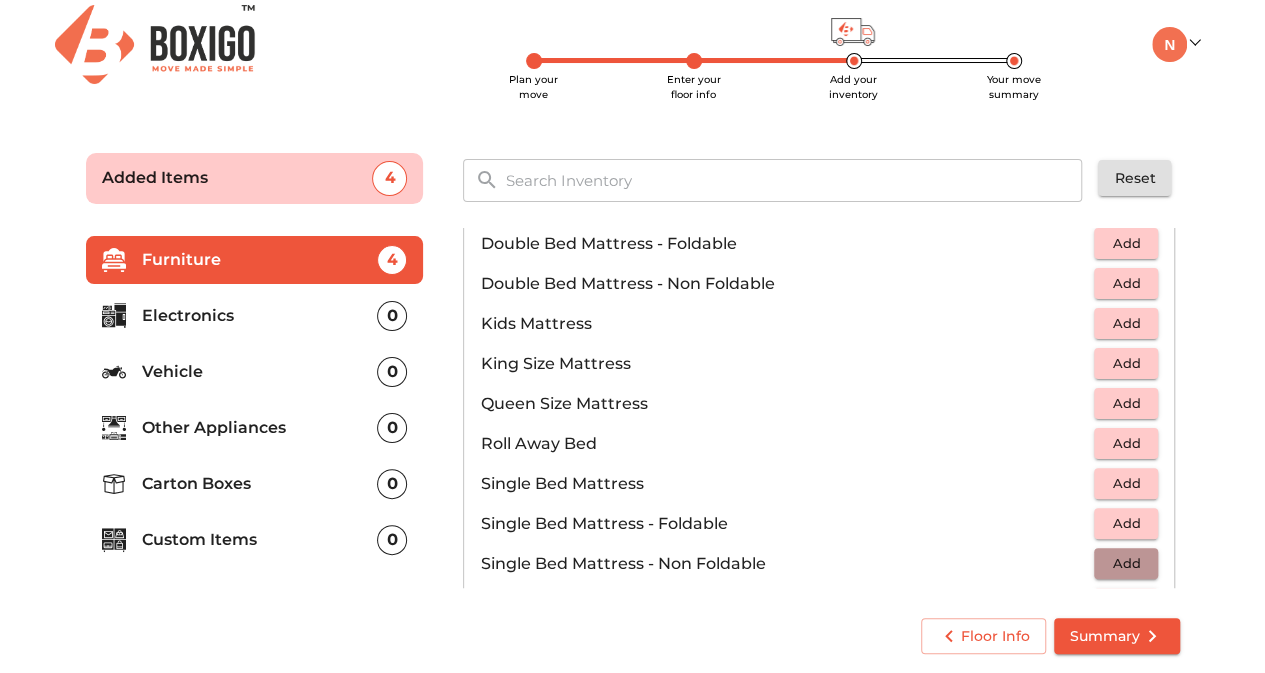 click on "Add" at bounding box center (1126, 563) 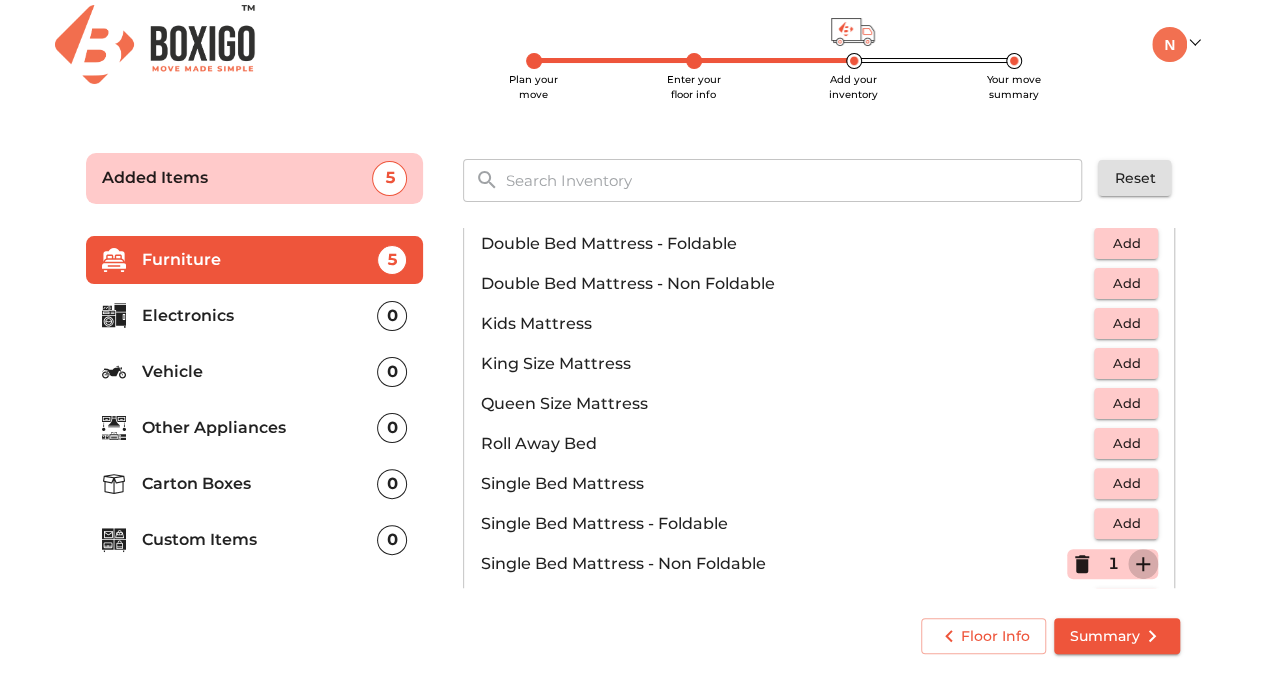 click 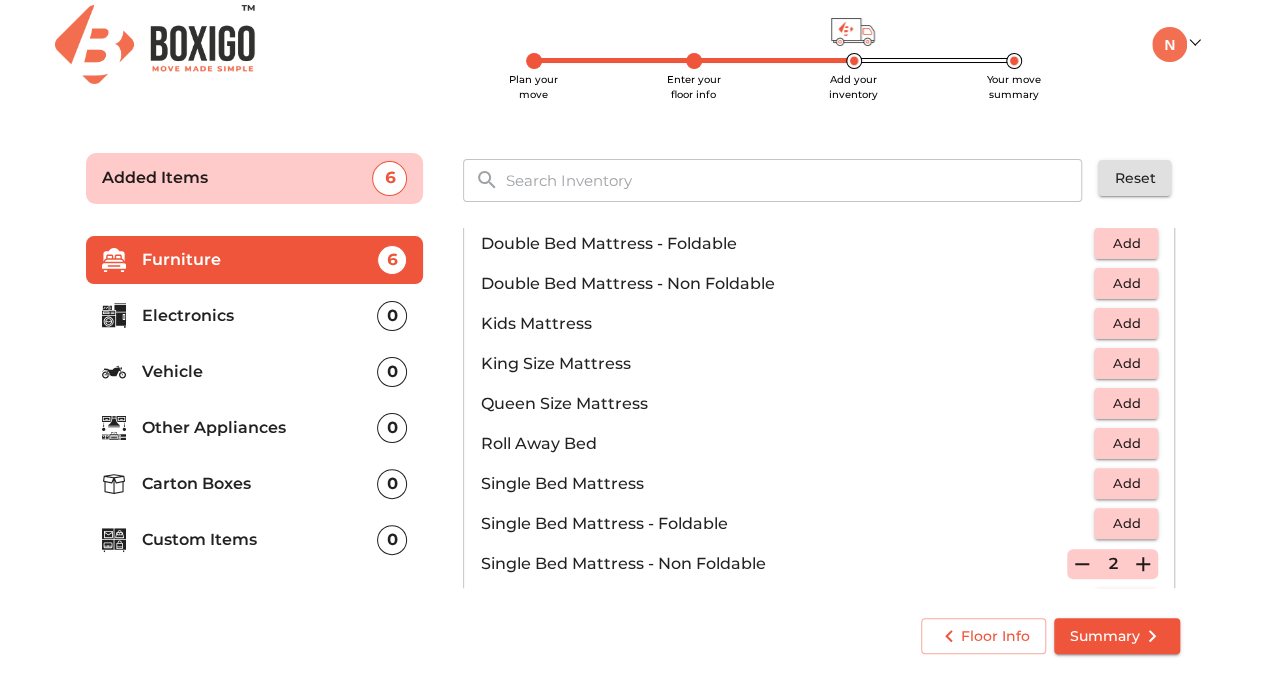 scroll, scrollTop: 390, scrollLeft: 0, axis: vertical 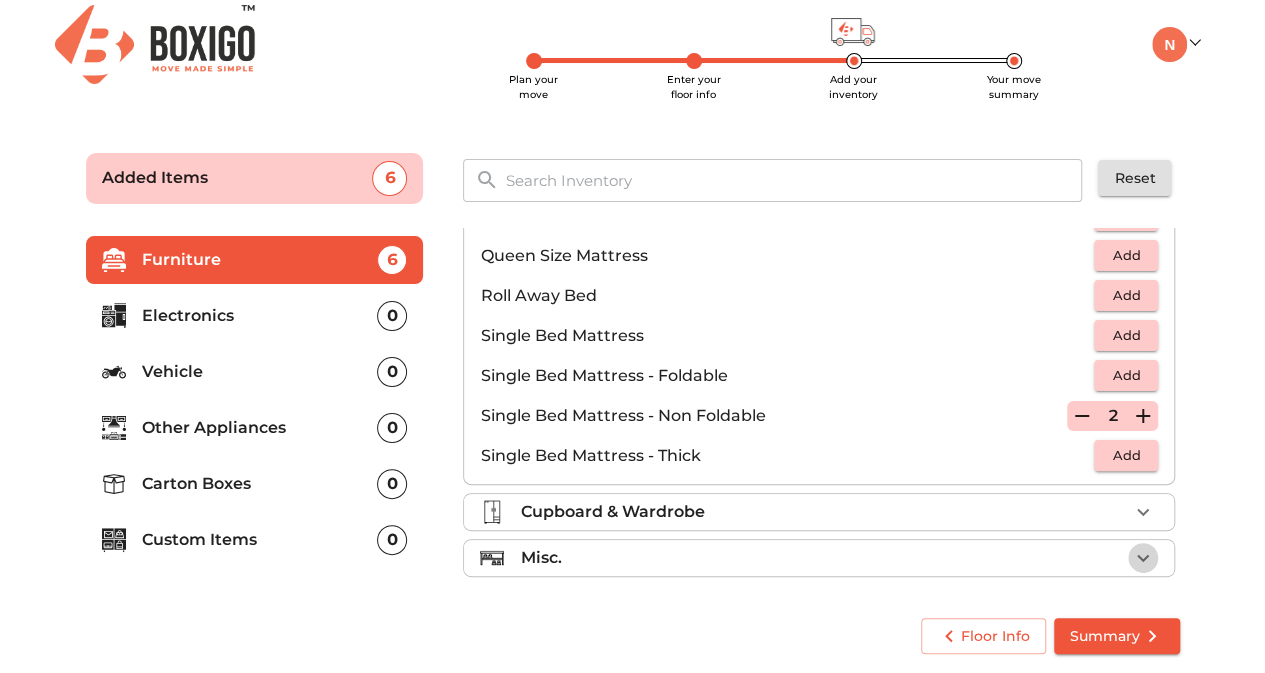 click 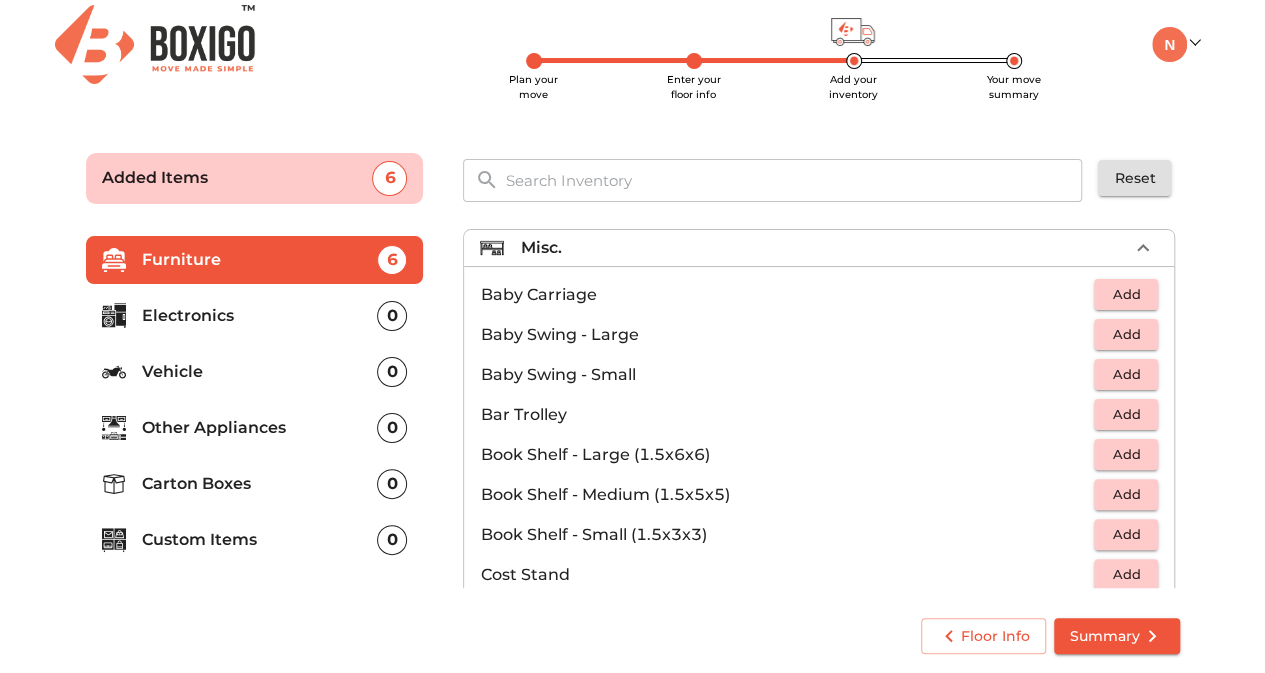 scroll, scrollTop: 0, scrollLeft: 0, axis: both 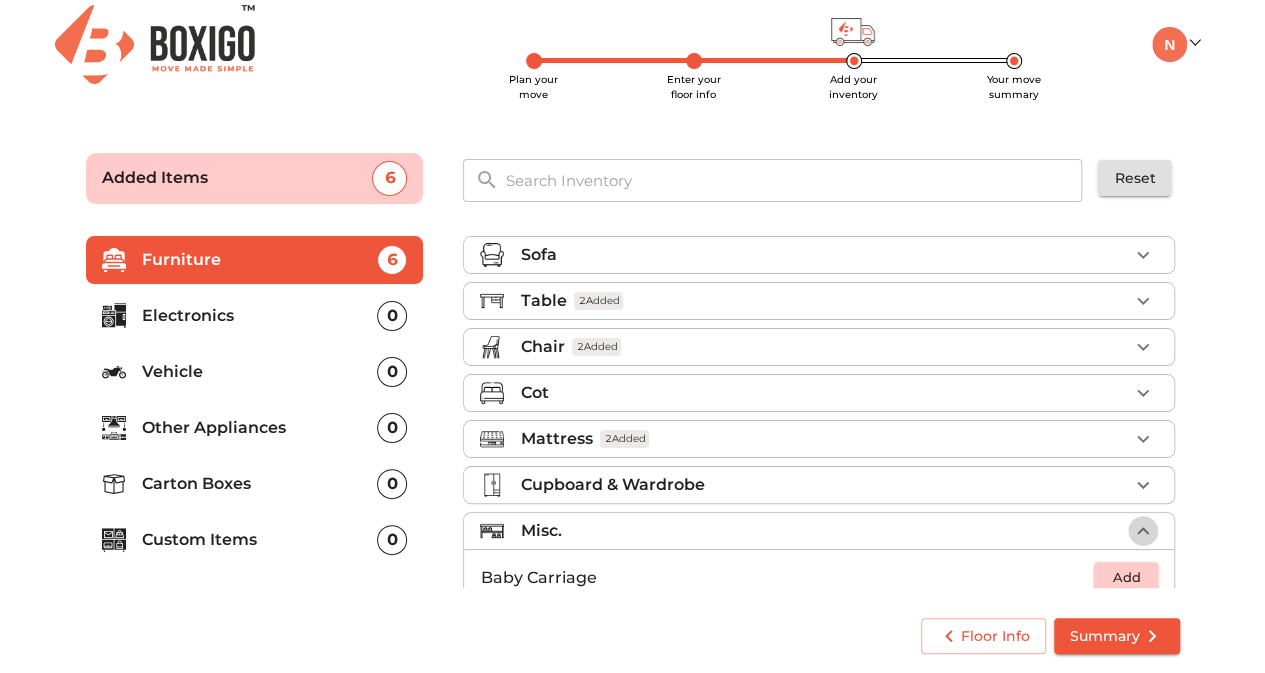 click 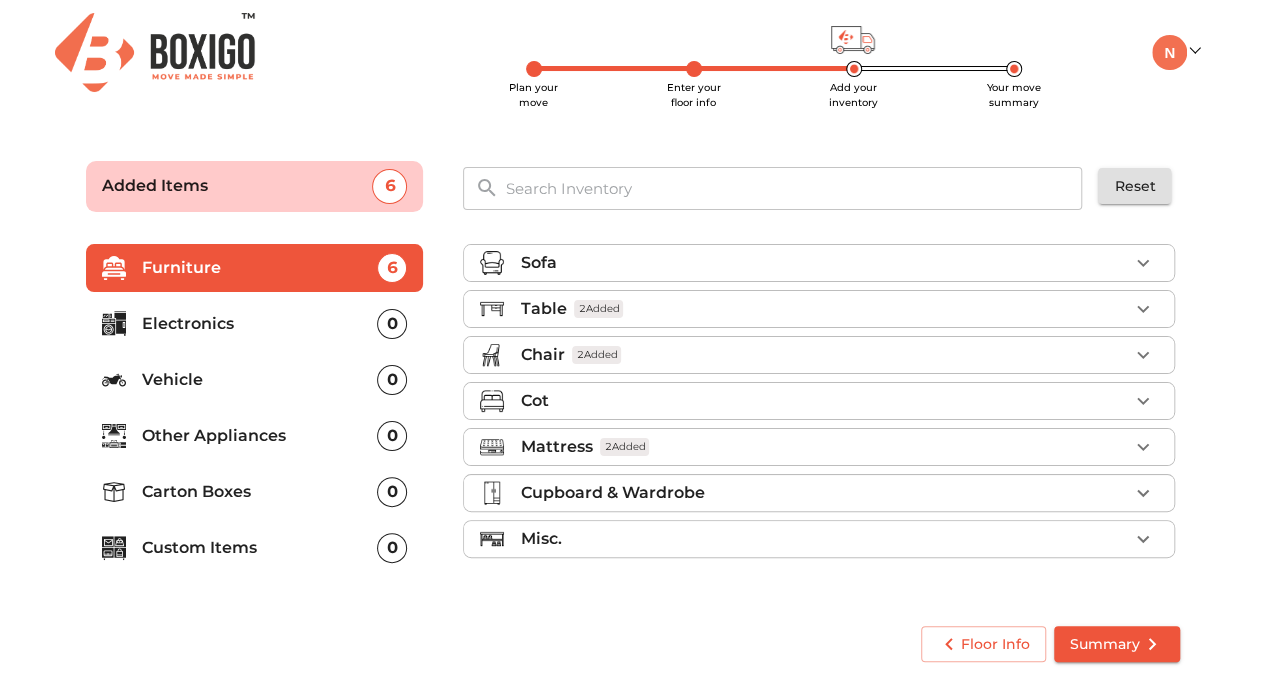 scroll, scrollTop: 8, scrollLeft: 0, axis: vertical 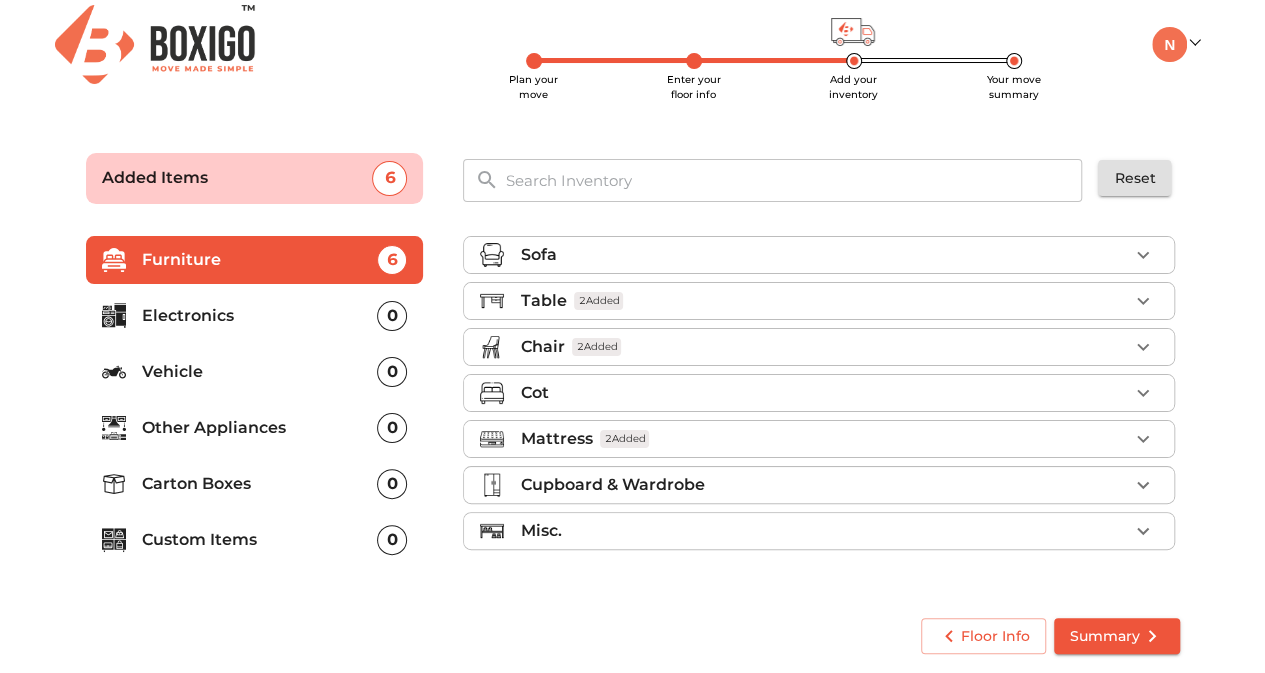 click on "Other Appliances" at bounding box center (260, 428) 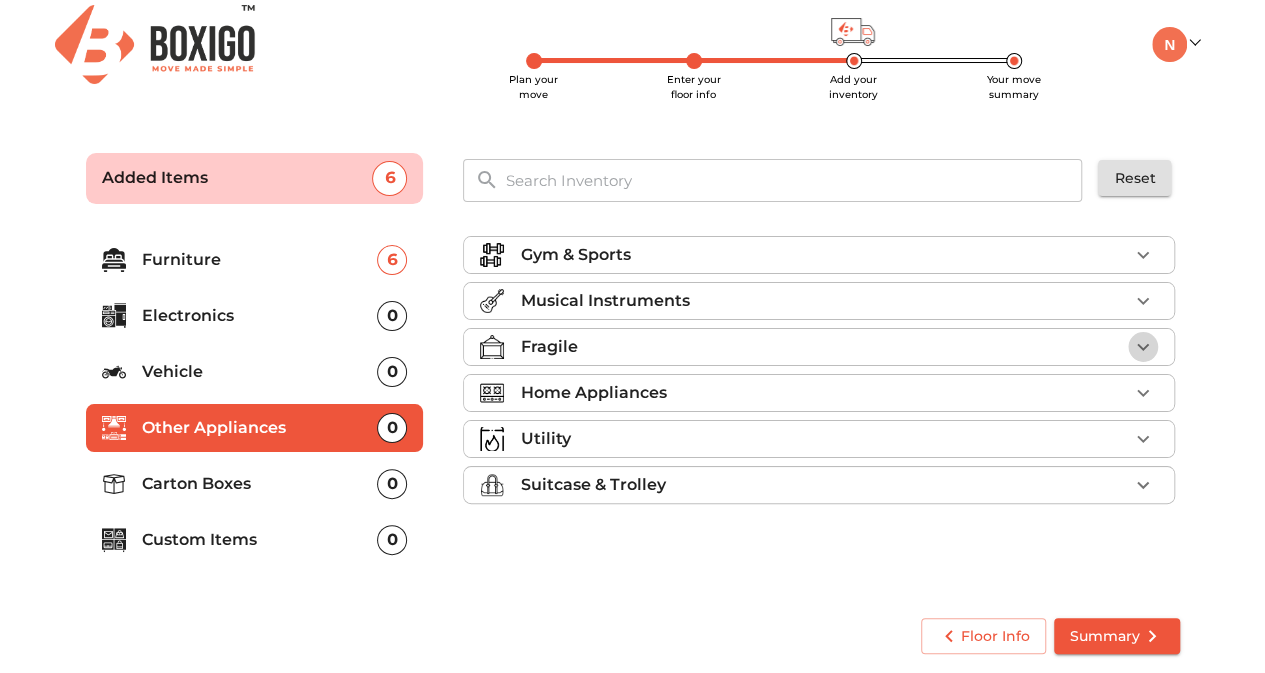 click 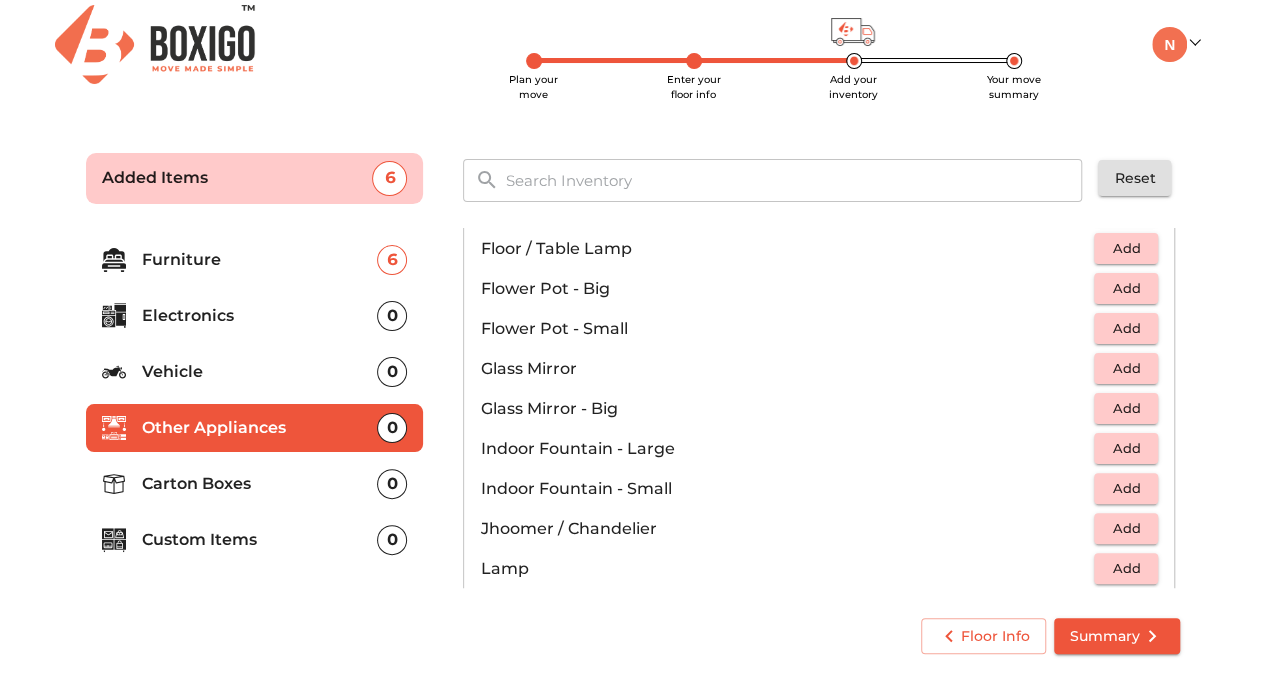 scroll, scrollTop: 546, scrollLeft: 0, axis: vertical 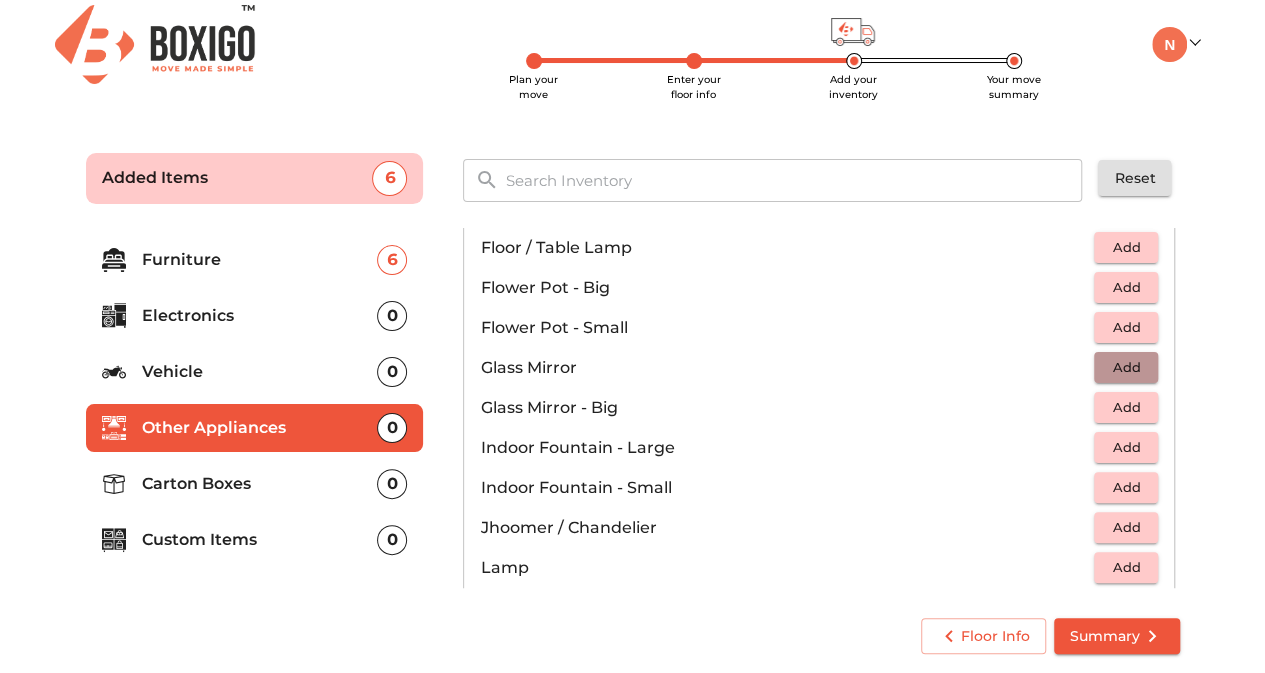 click on "Add" at bounding box center [1126, 367] 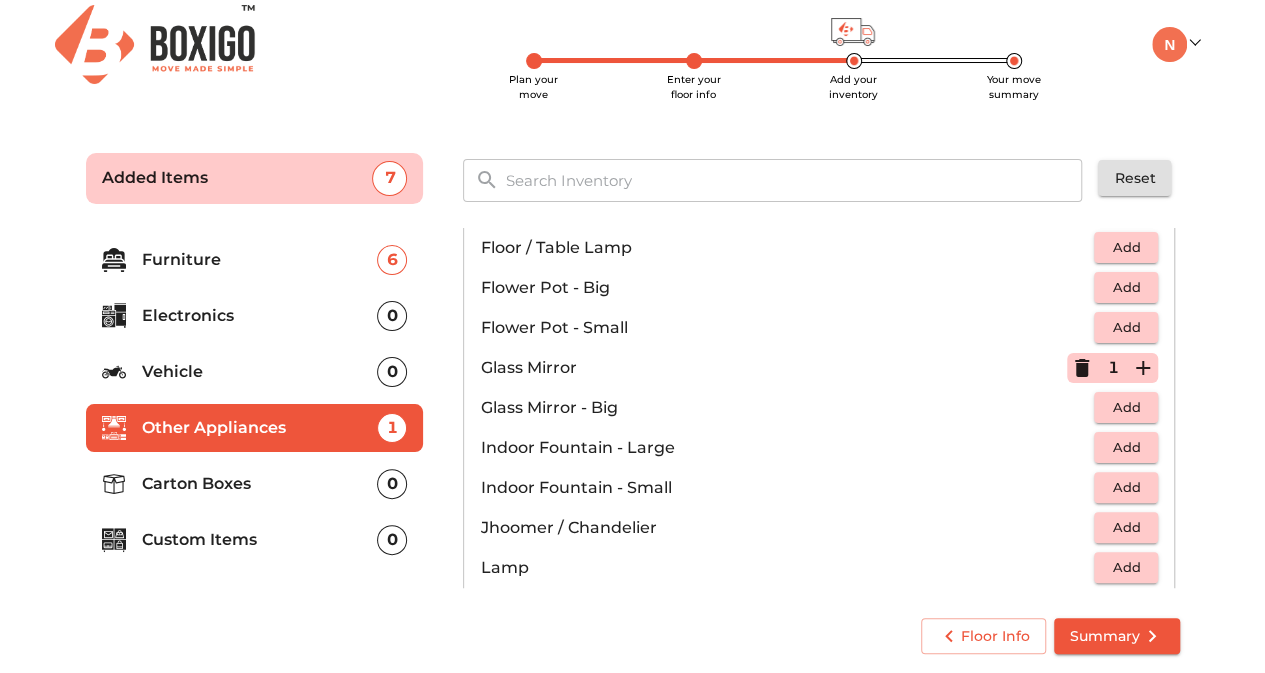 click on "0" at bounding box center [392, 316] 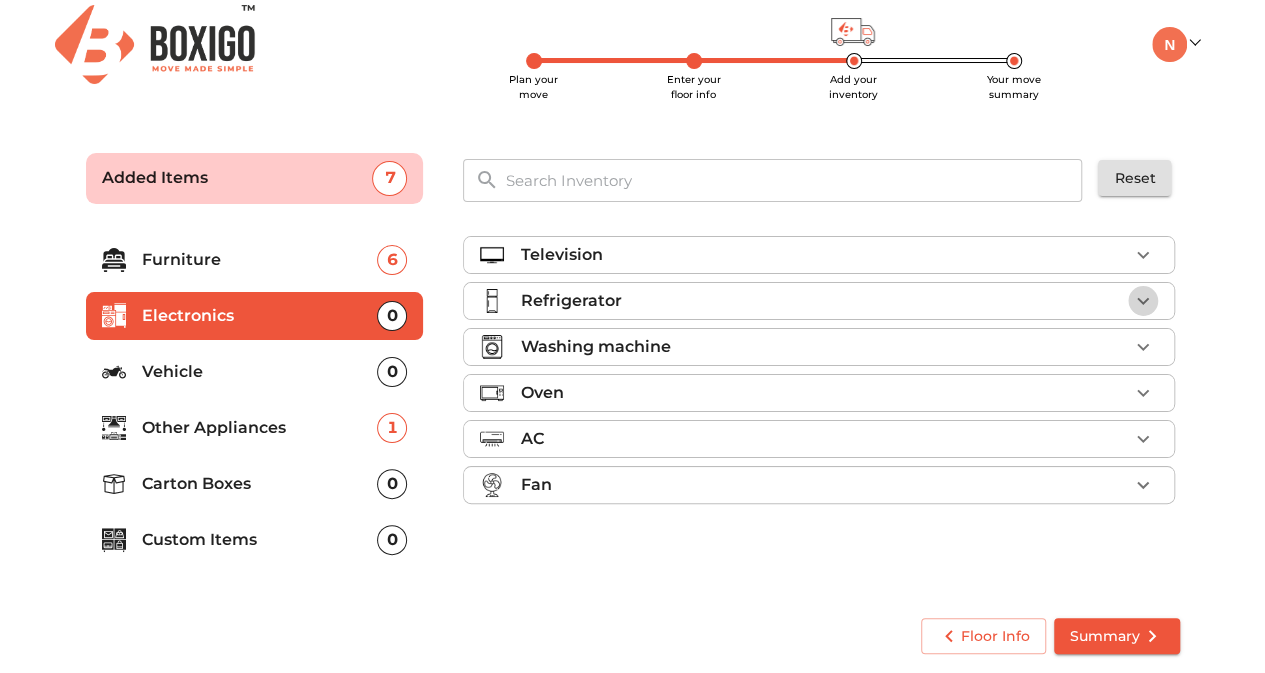 click 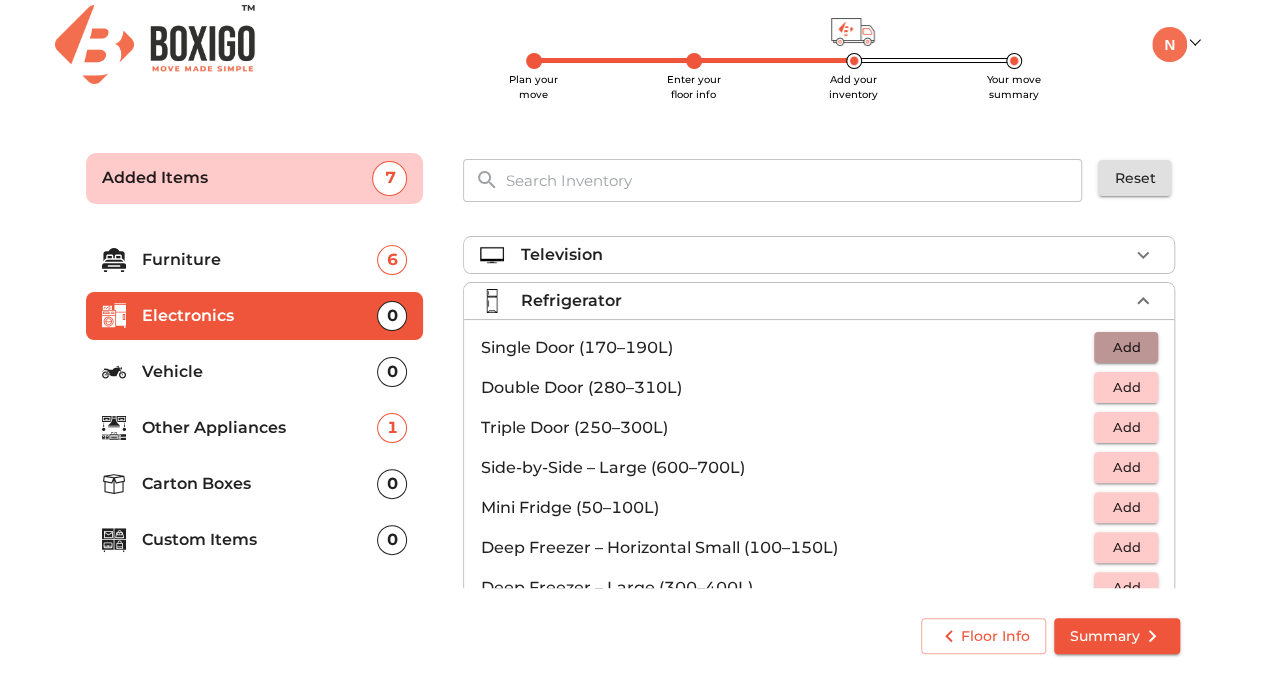 click on "Add" at bounding box center (1126, 347) 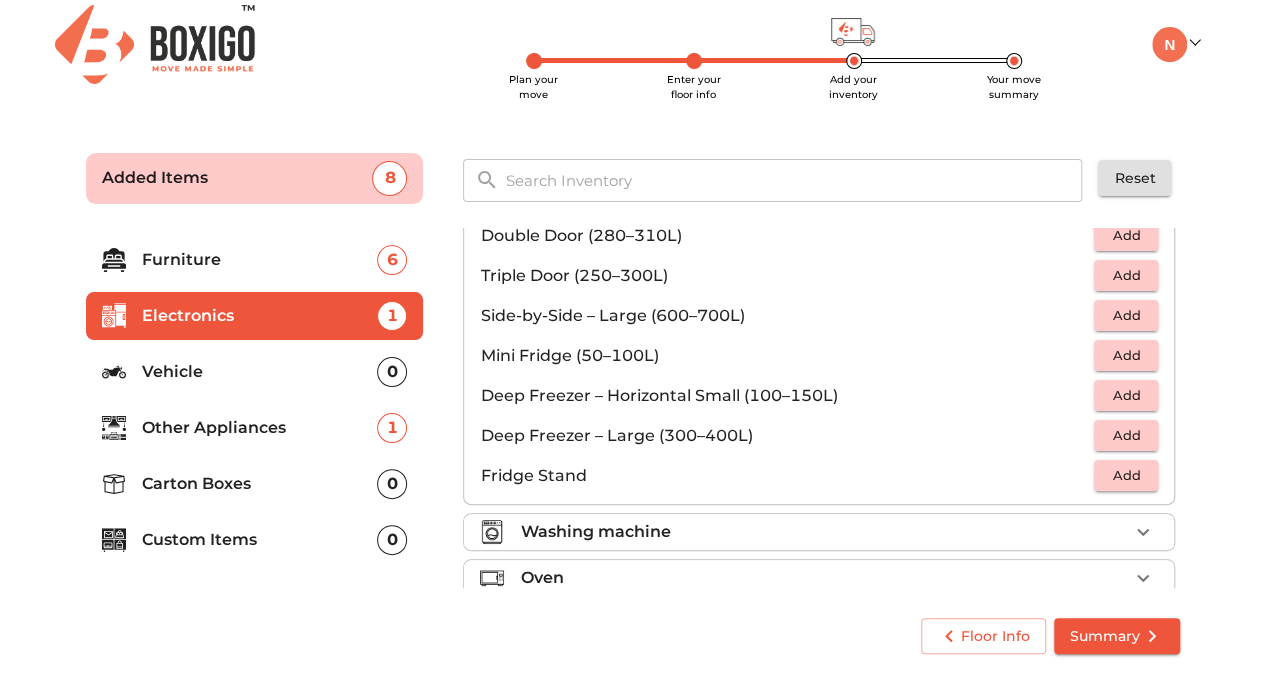 scroll, scrollTop: 170, scrollLeft: 0, axis: vertical 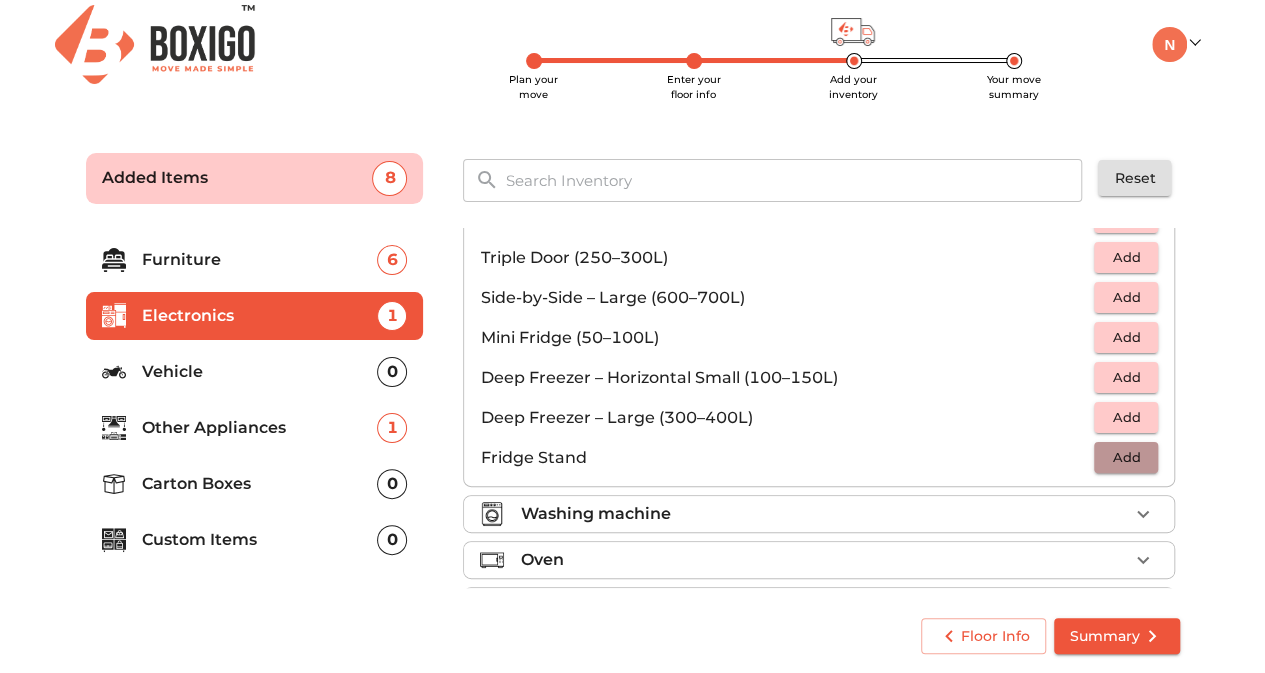 click on "Add" at bounding box center [1126, 457] 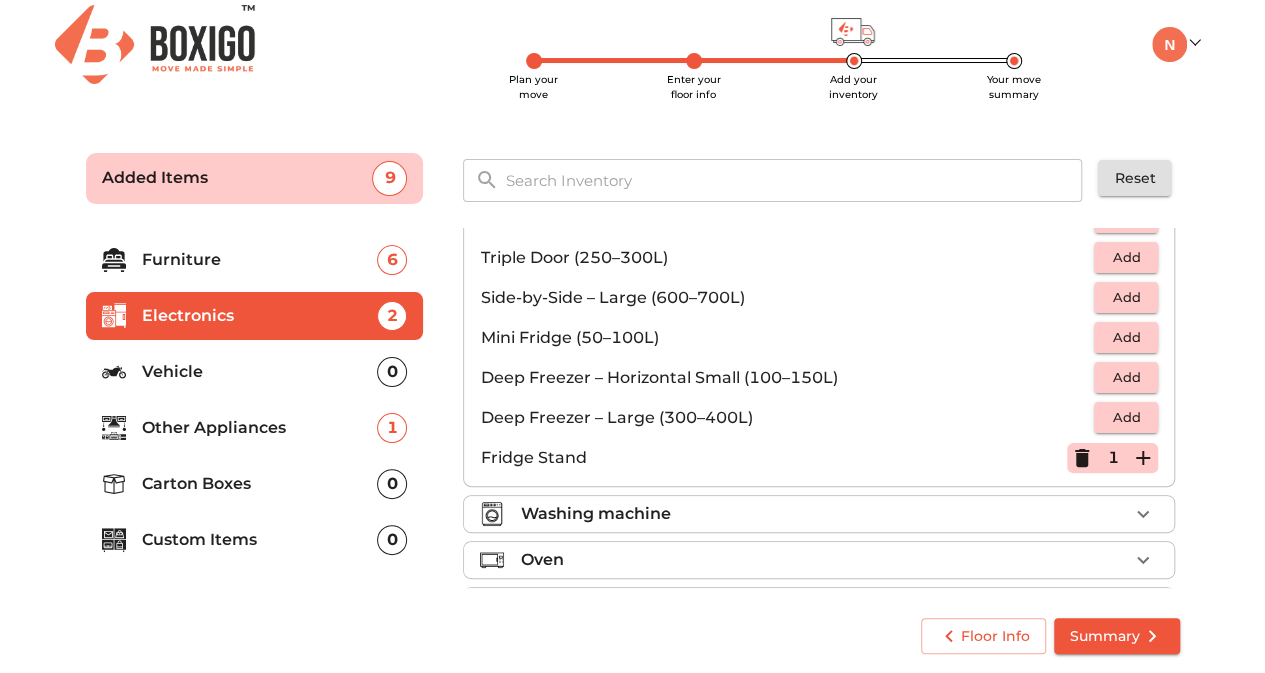 scroll, scrollTop: 264, scrollLeft: 0, axis: vertical 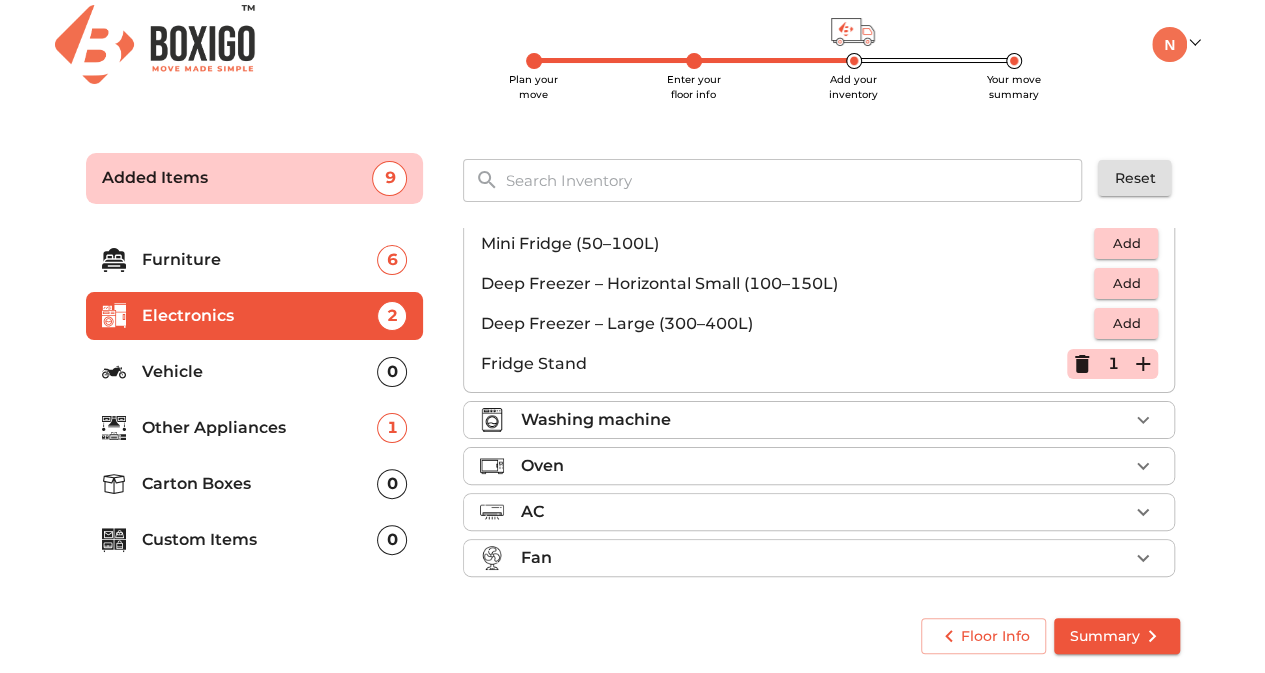 click on "Fan" at bounding box center (819, 558) 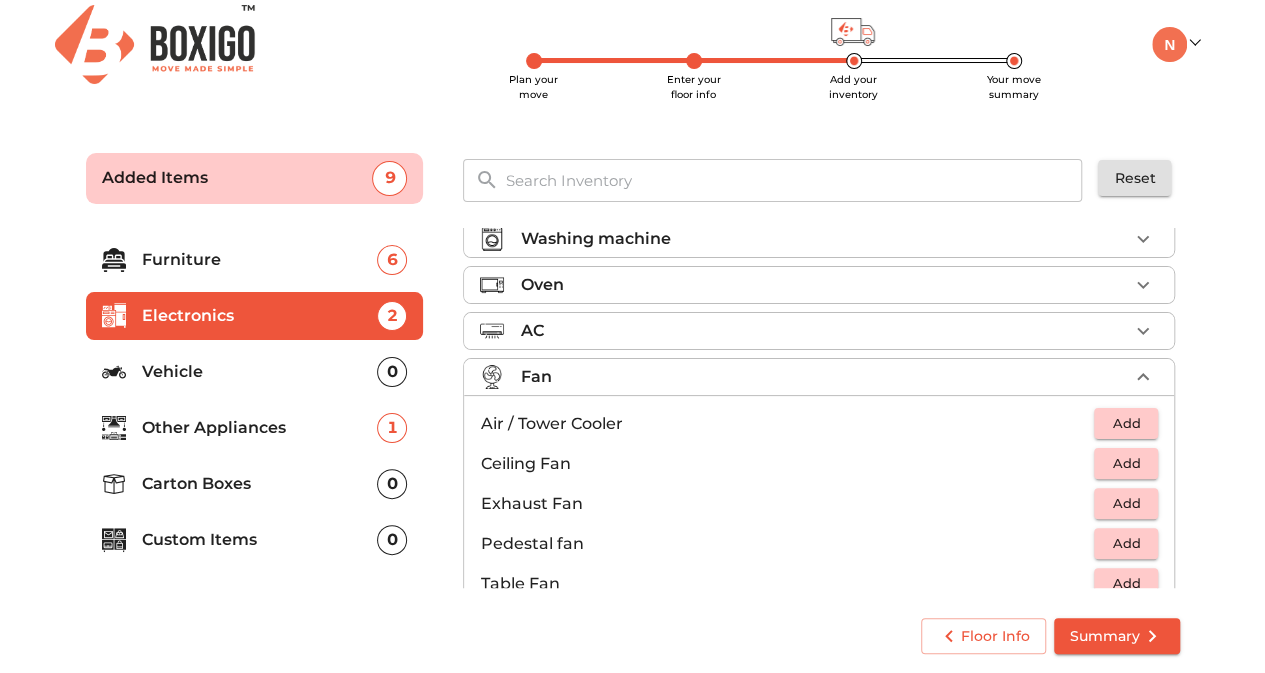 scroll, scrollTop: 102, scrollLeft: 0, axis: vertical 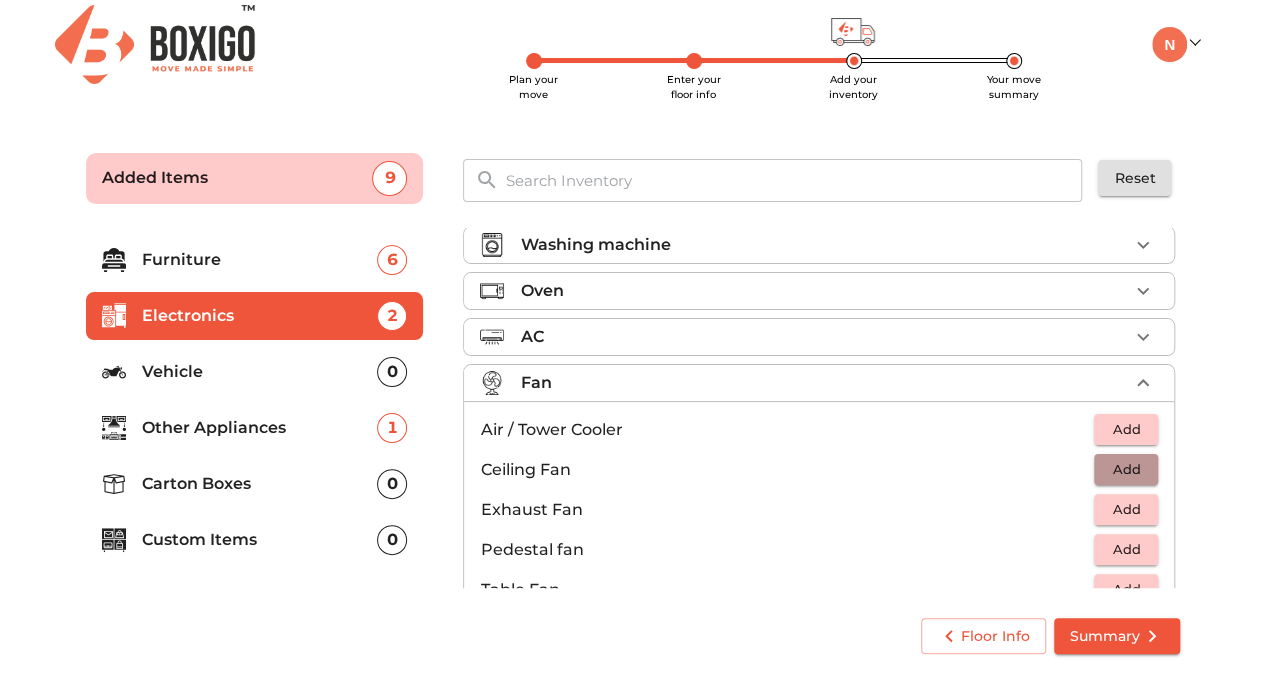 click on "Add" at bounding box center [1126, 469] 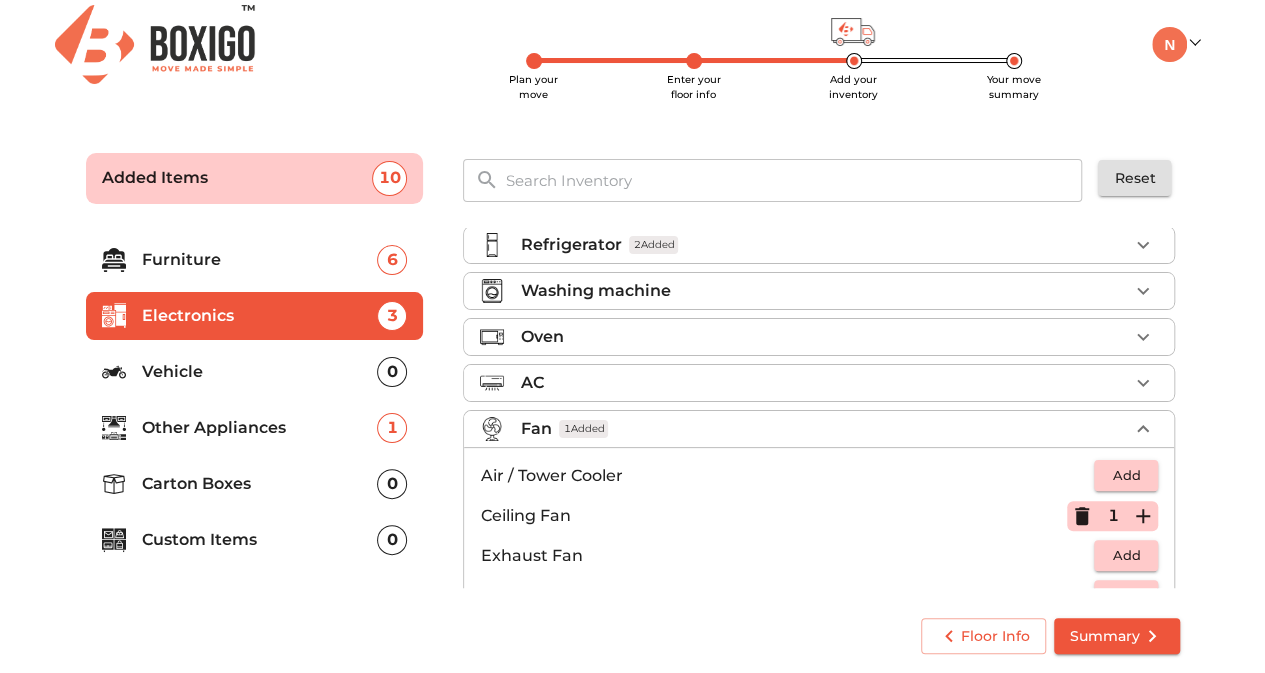scroll, scrollTop: 0, scrollLeft: 0, axis: both 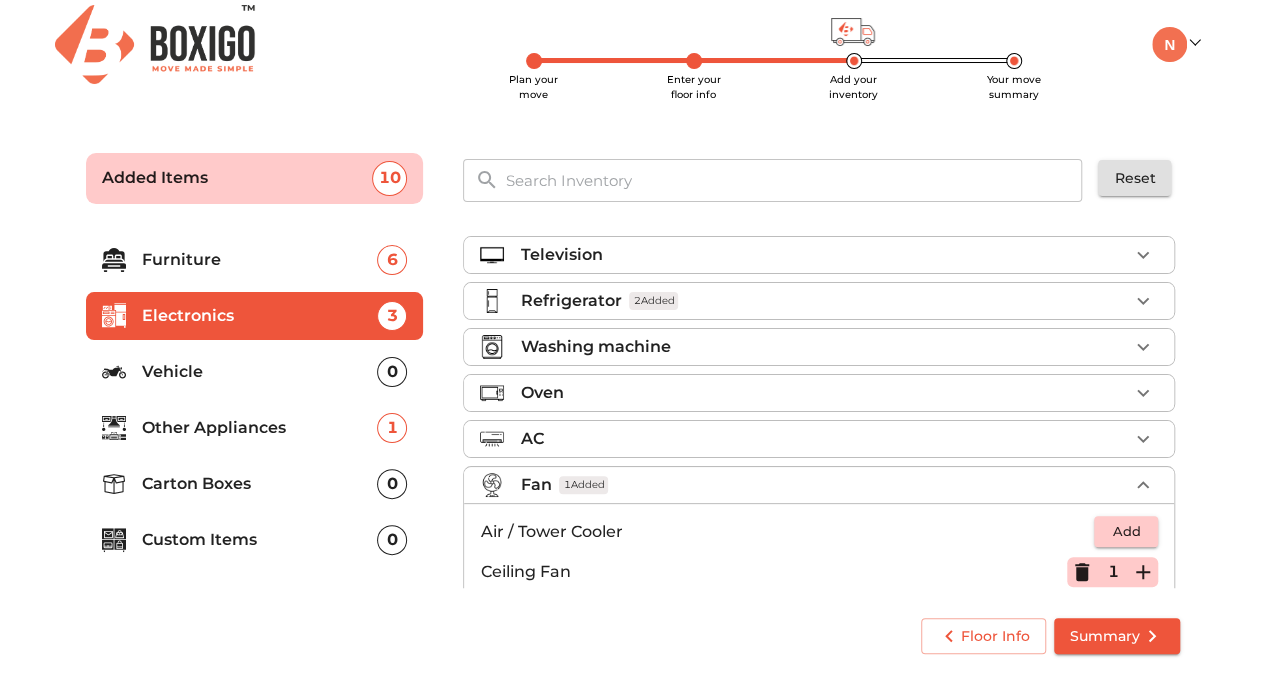 click on "Oven" at bounding box center (819, 393) 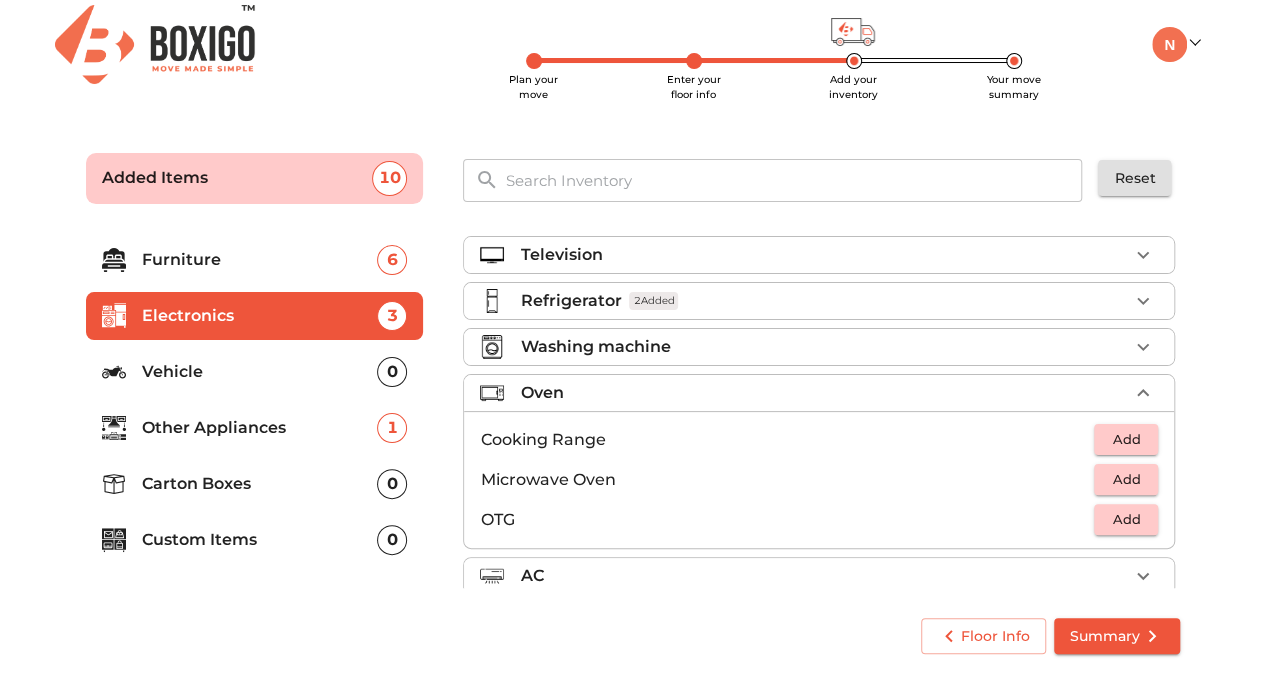 scroll, scrollTop: 0, scrollLeft: 0, axis: both 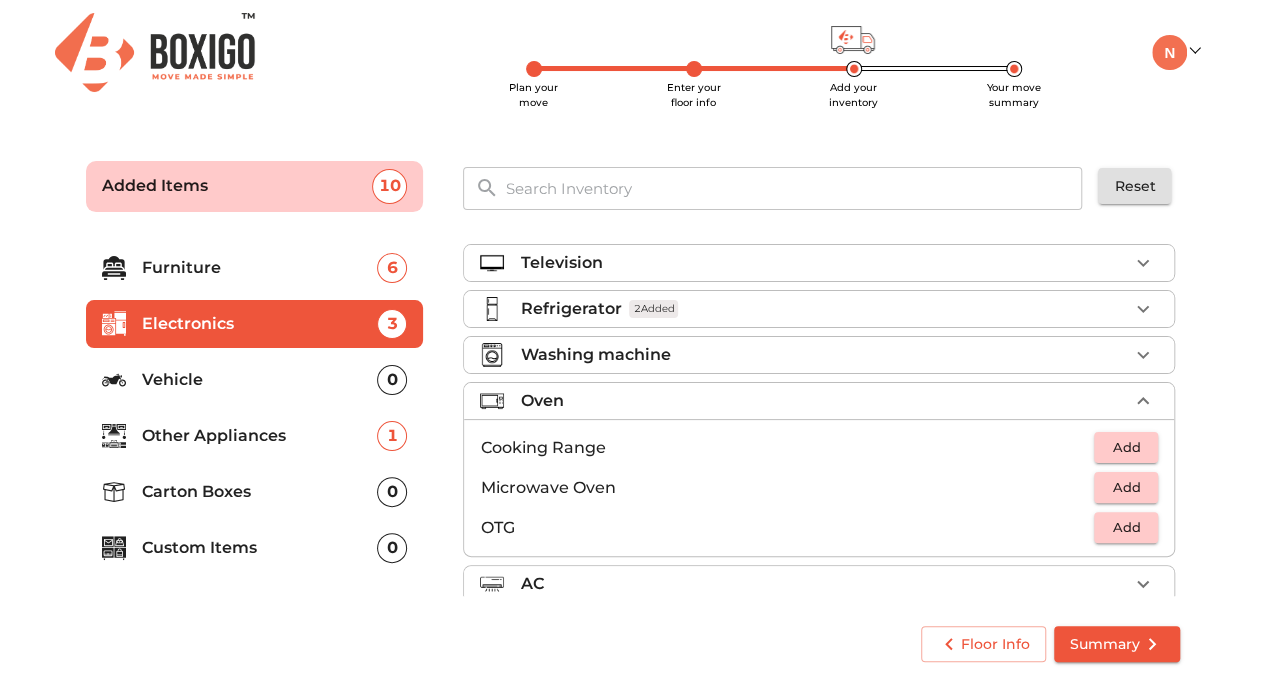 click on "Television Refrigerator 2  Added Washing machine Oven Cooking Range Add Microwave Oven Add OTG Add AC Fan 1  Added" at bounding box center [819, 450] 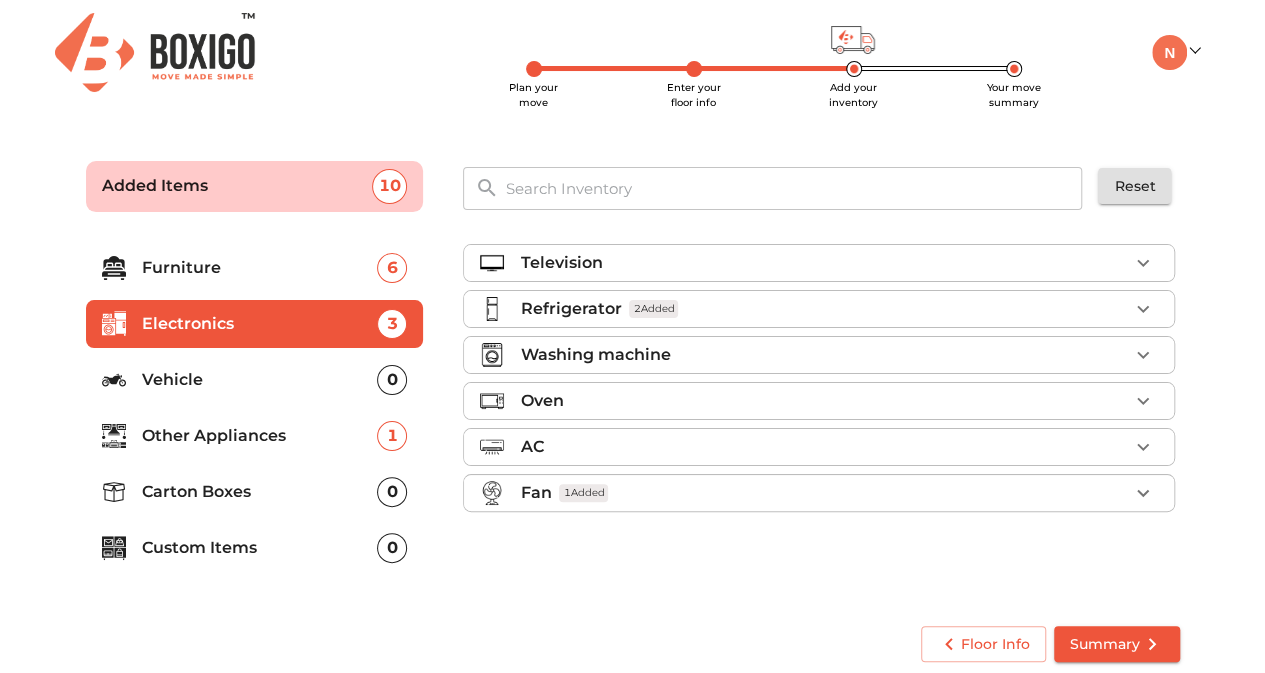 click on "Other Appliances" at bounding box center [260, 436] 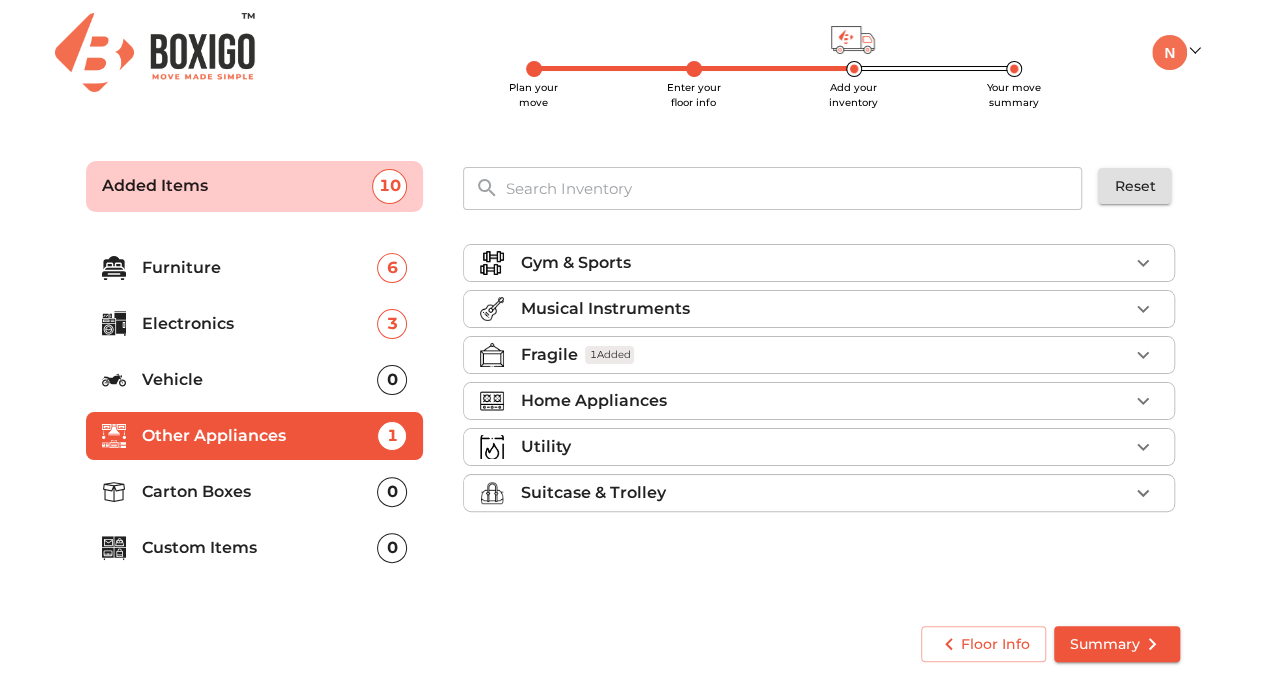 click on "Utility" at bounding box center (824, 447) 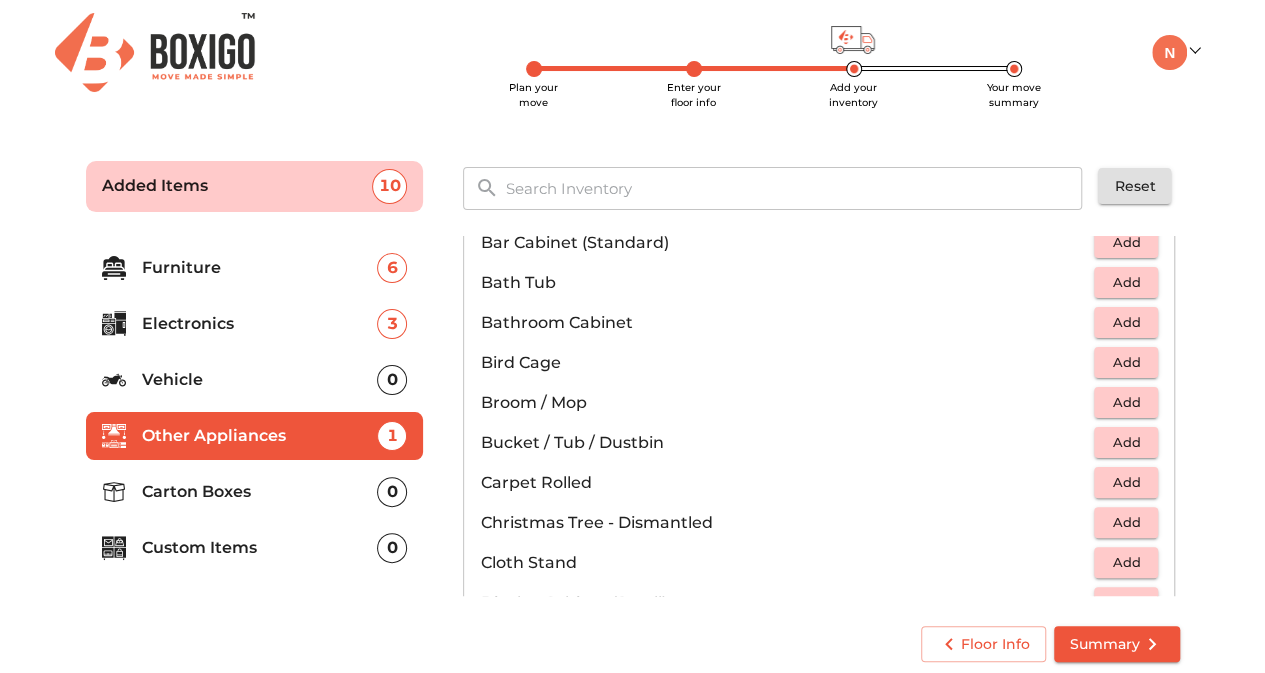 scroll, scrollTop: 298, scrollLeft: 0, axis: vertical 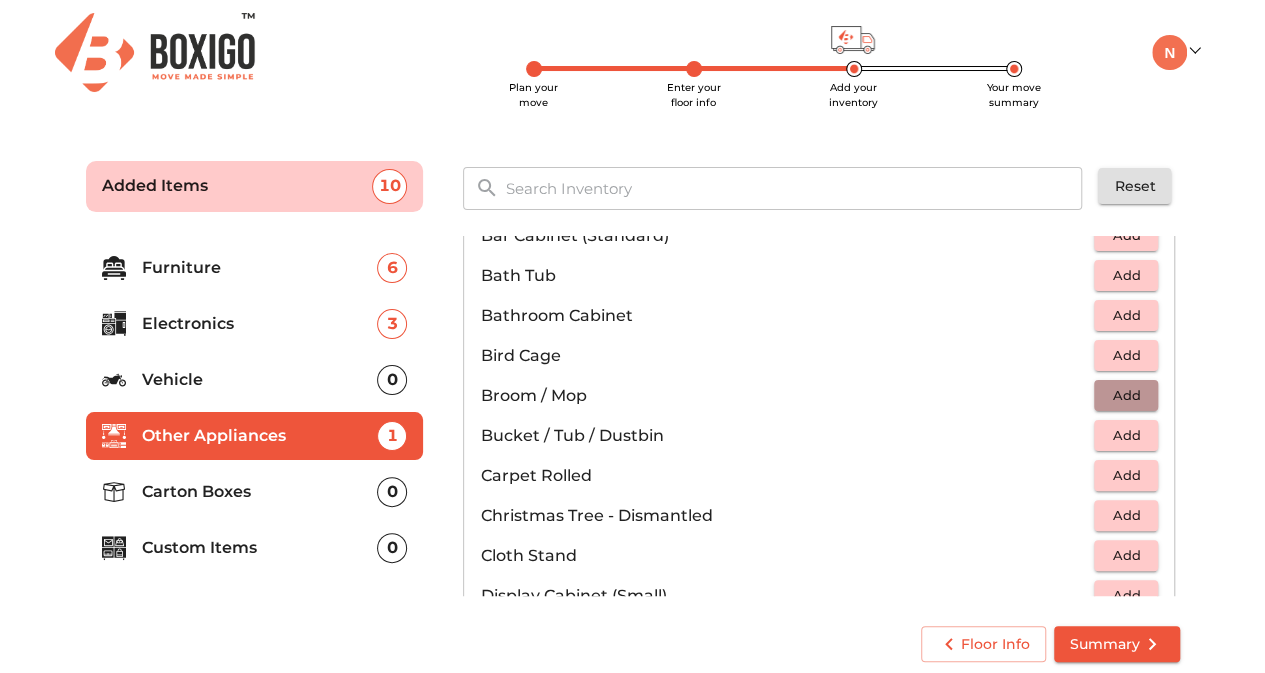 click on "Add" at bounding box center (1126, 395) 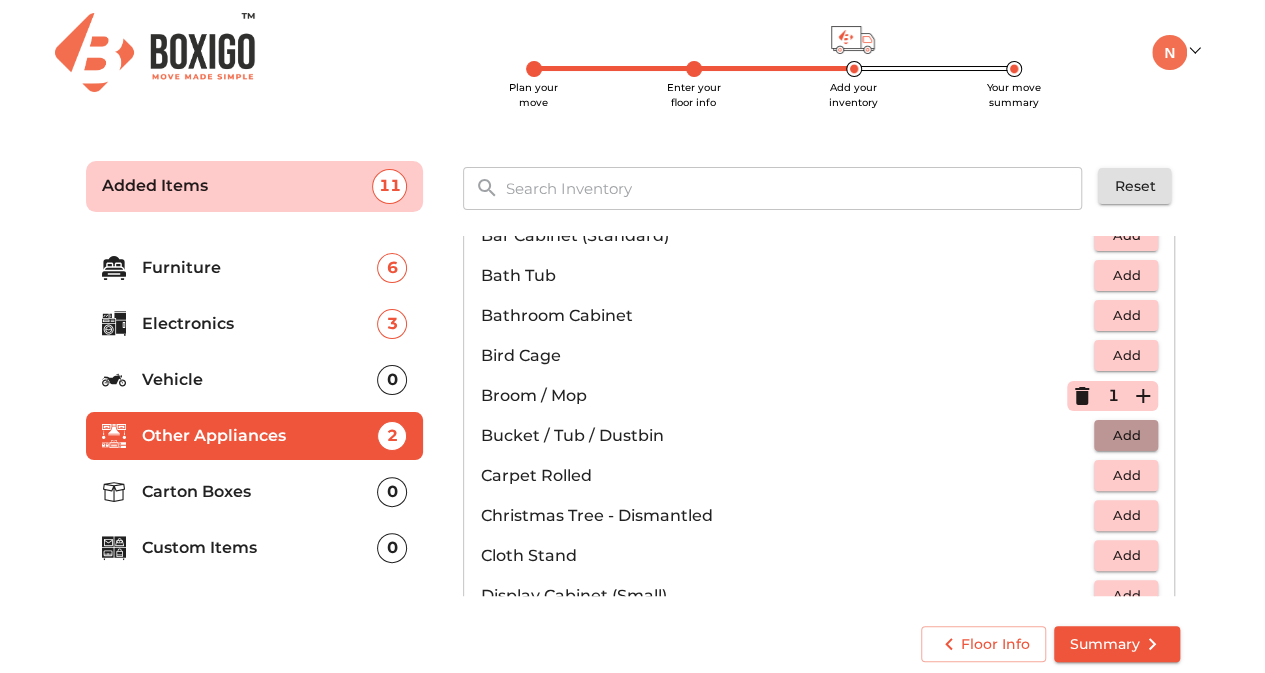 click on "Add" at bounding box center (1126, 435) 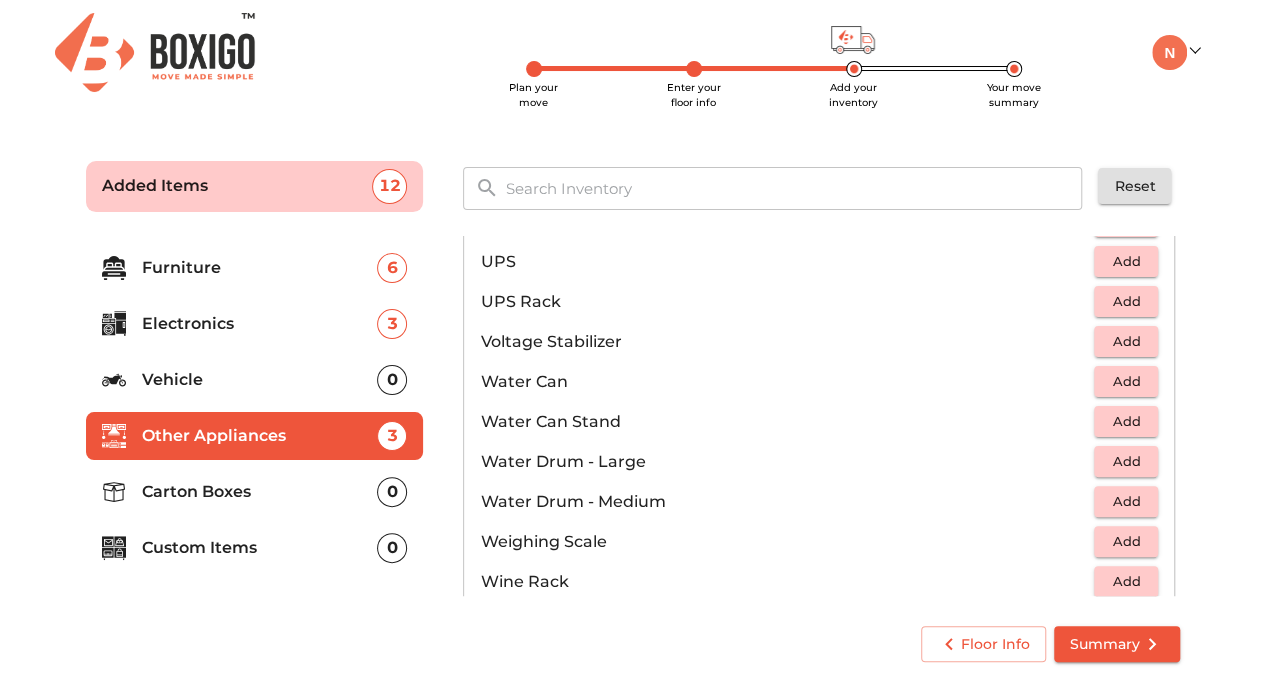 scroll, scrollTop: 1504, scrollLeft: 0, axis: vertical 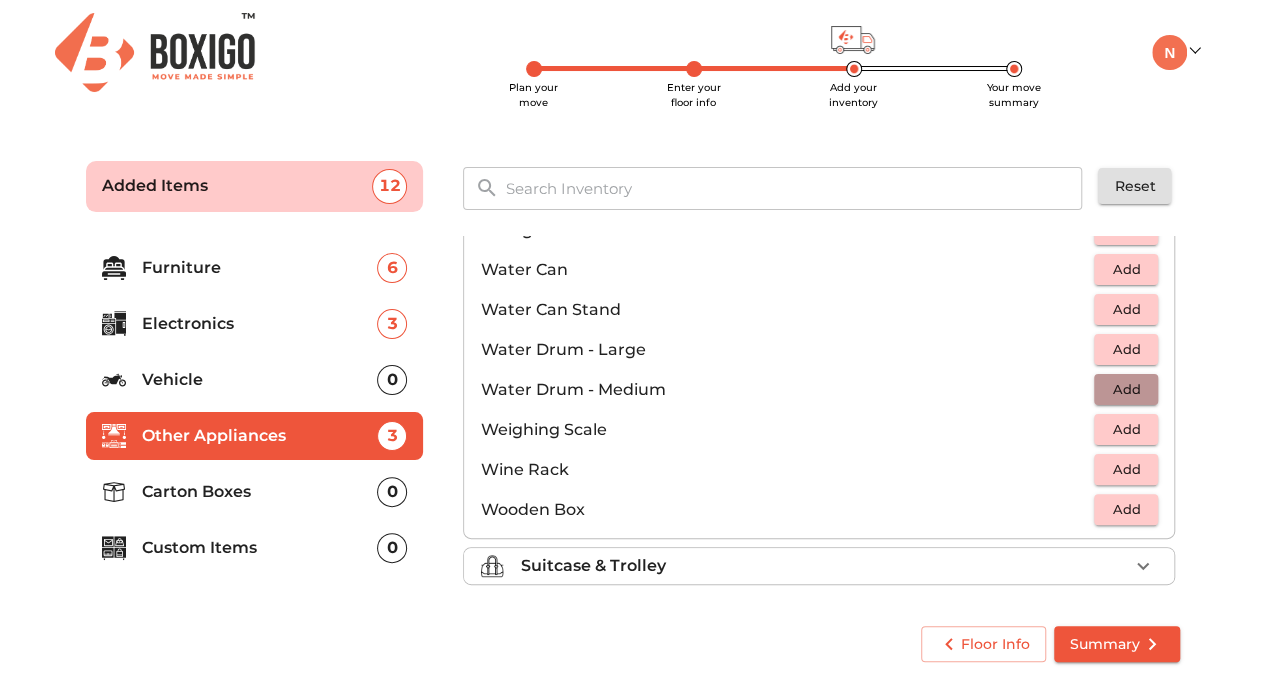 click on "Add" at bounding box center (1126, 389) 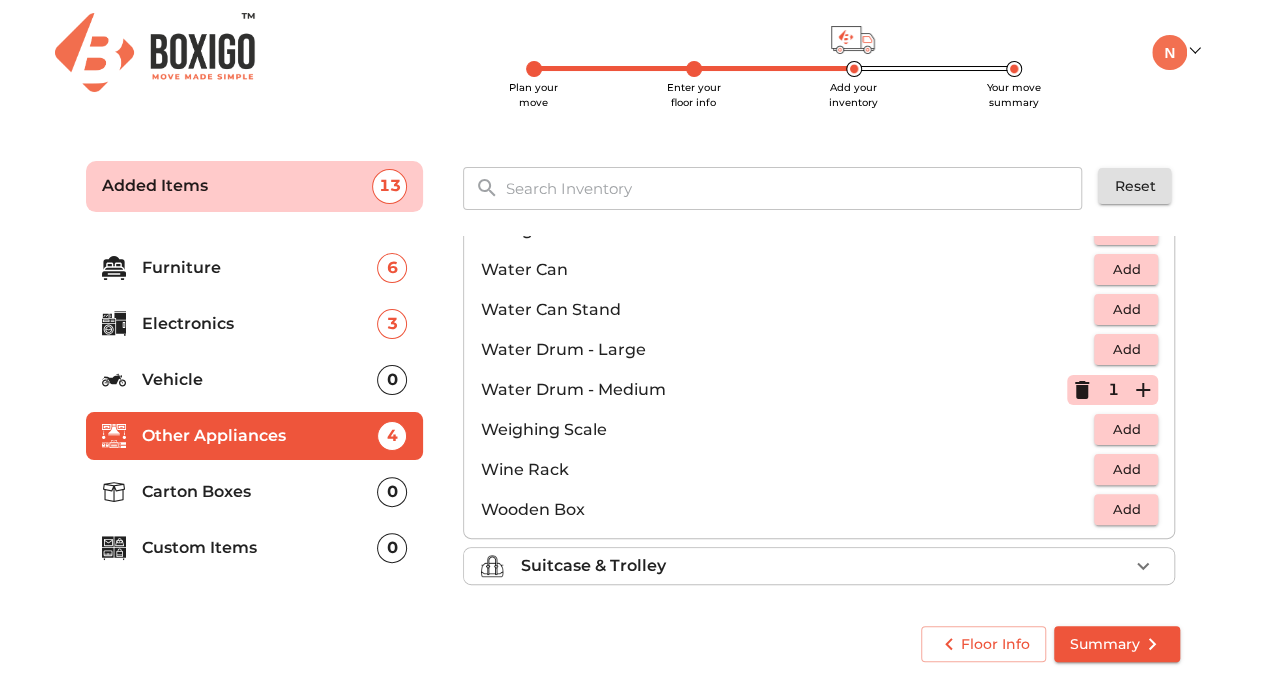 scroll, scrollTop: 8, scrollLeft: 0, axis: vertical 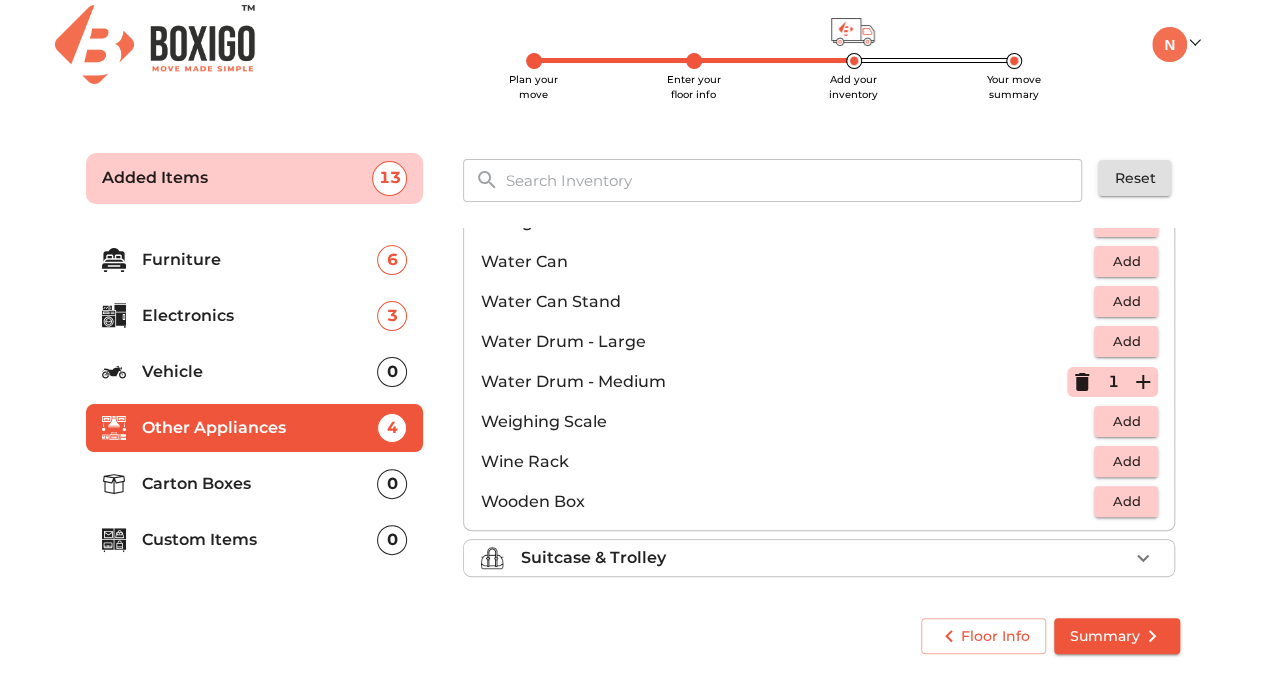 click on "Carton Boxes" at bounding box center [260, 484] 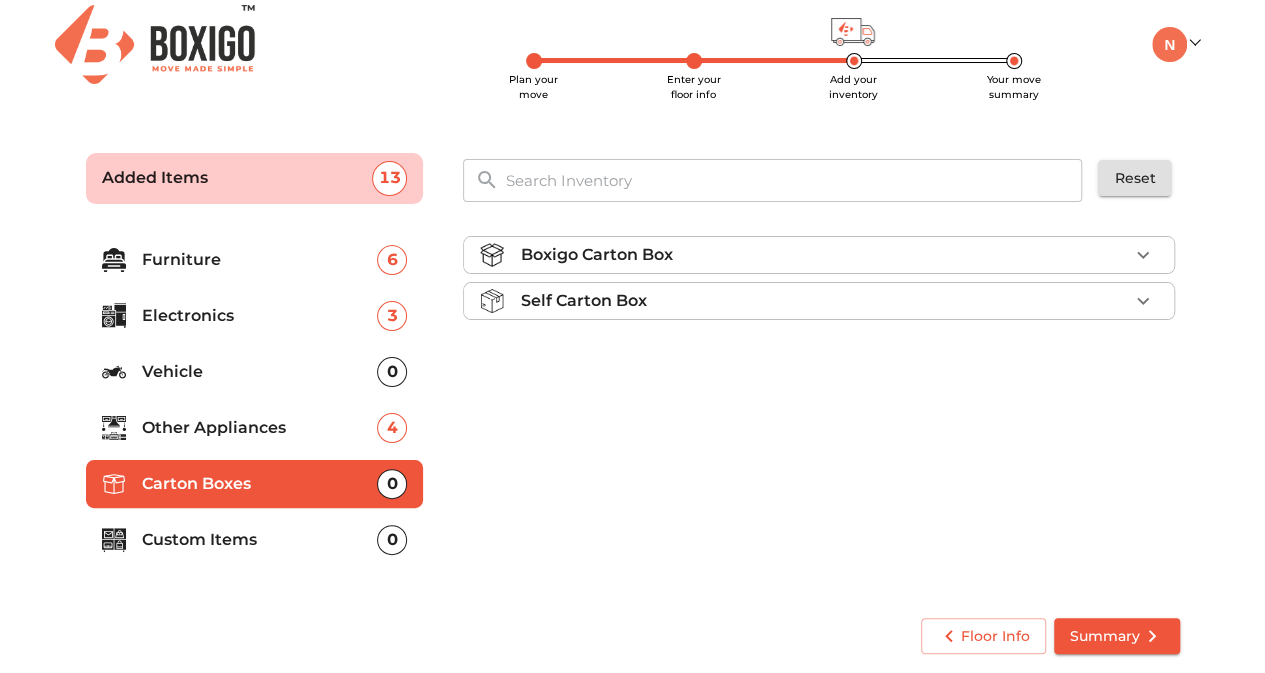 click 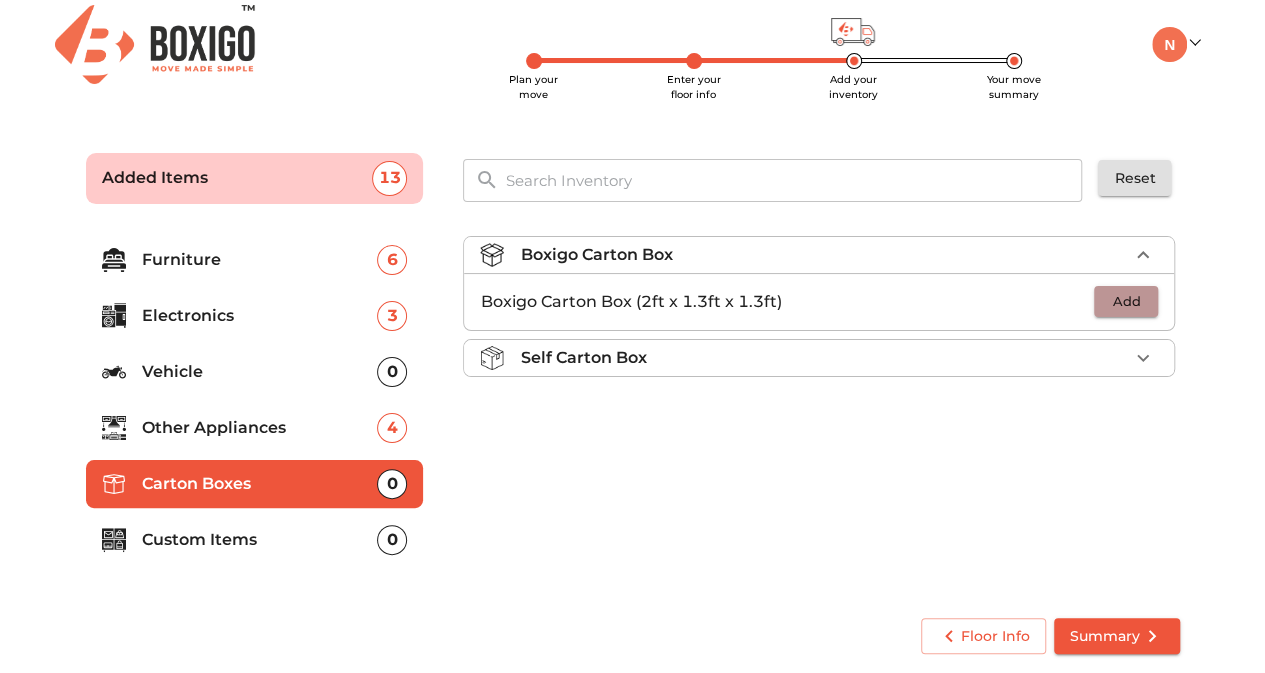 click on "Add" at bounding box center (1126, 301) 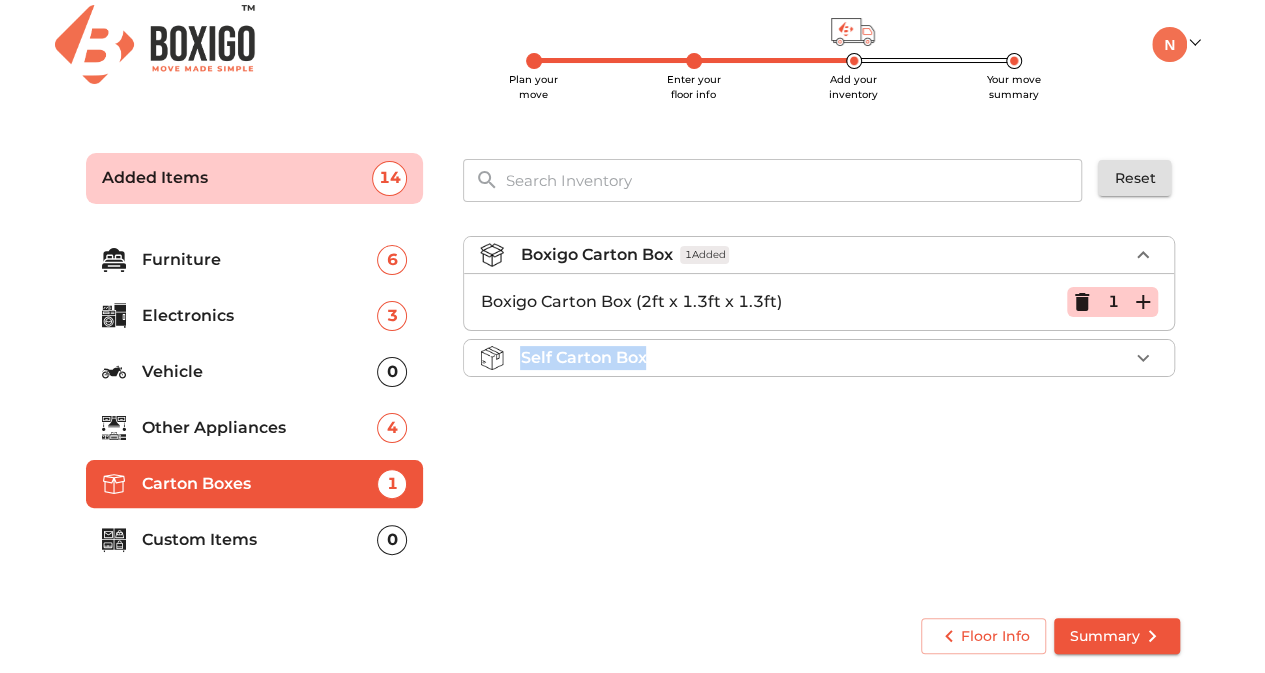 click on "1" at bounding box center [1112, 302] 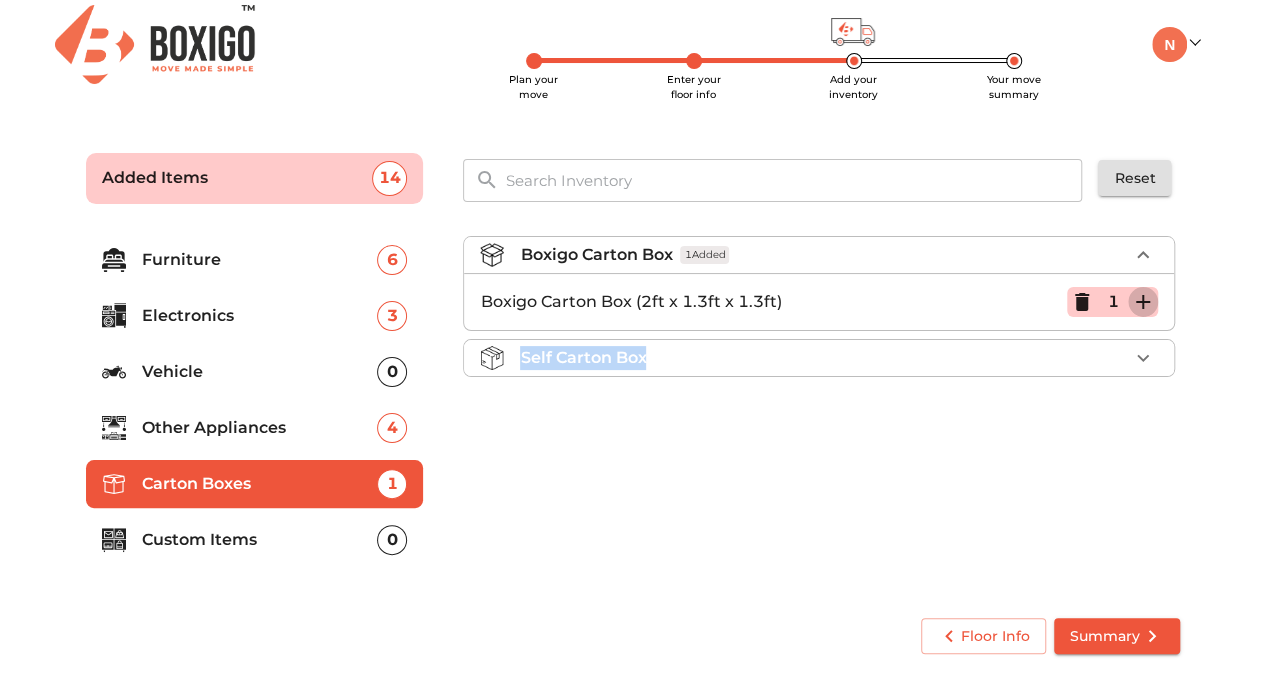 click 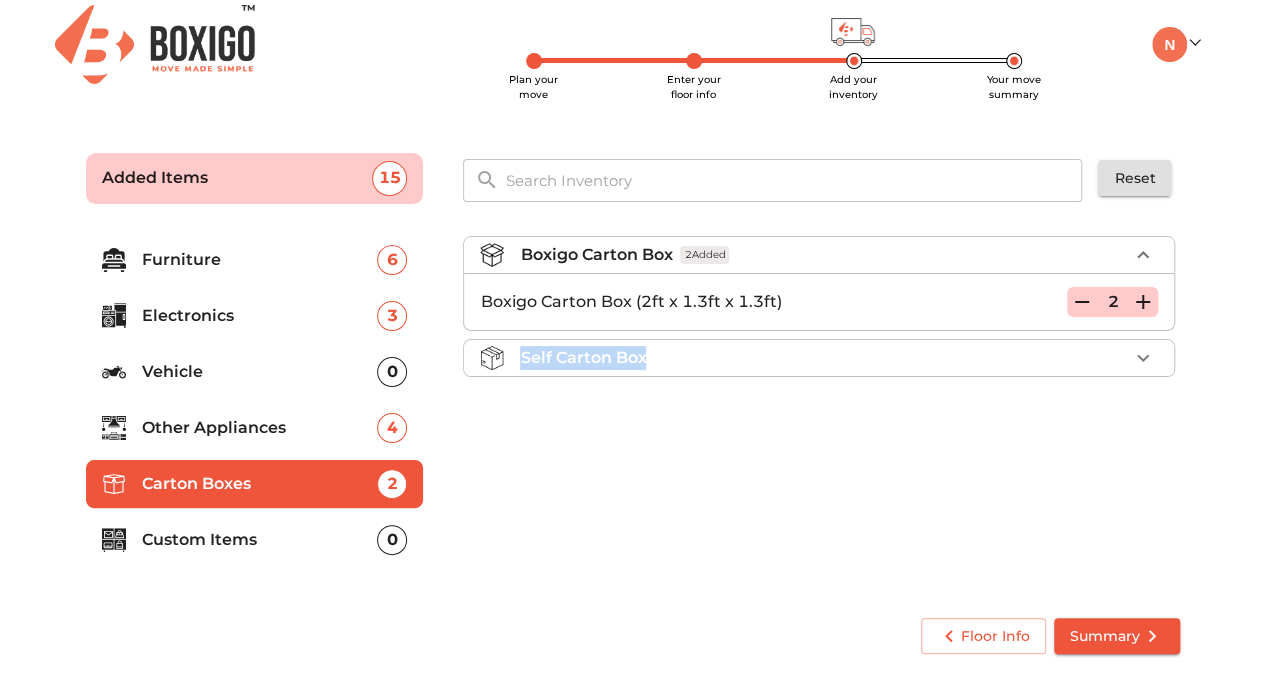 click 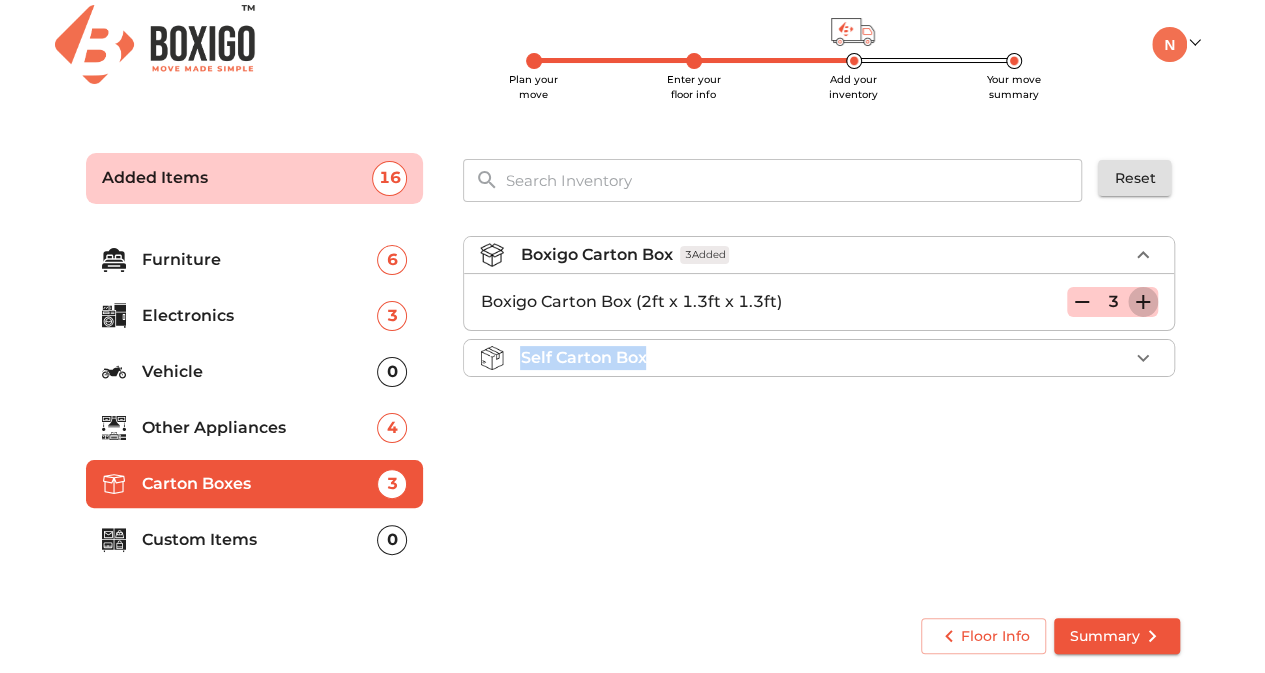 click 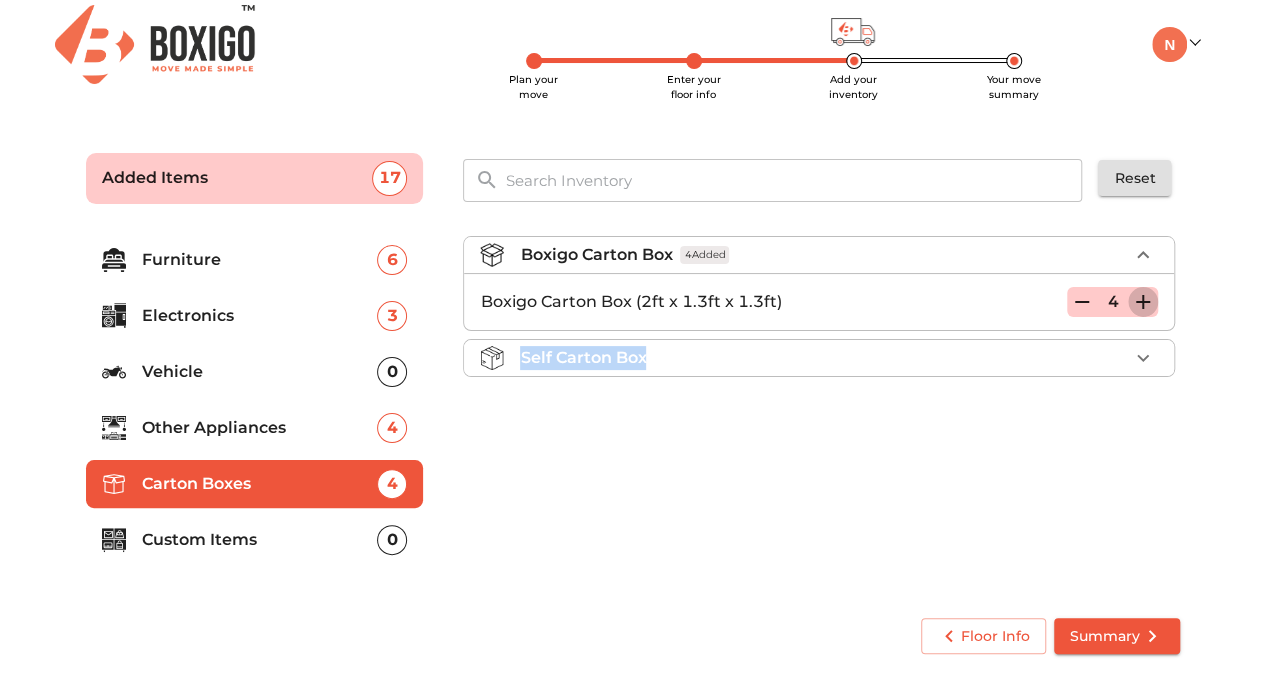 click 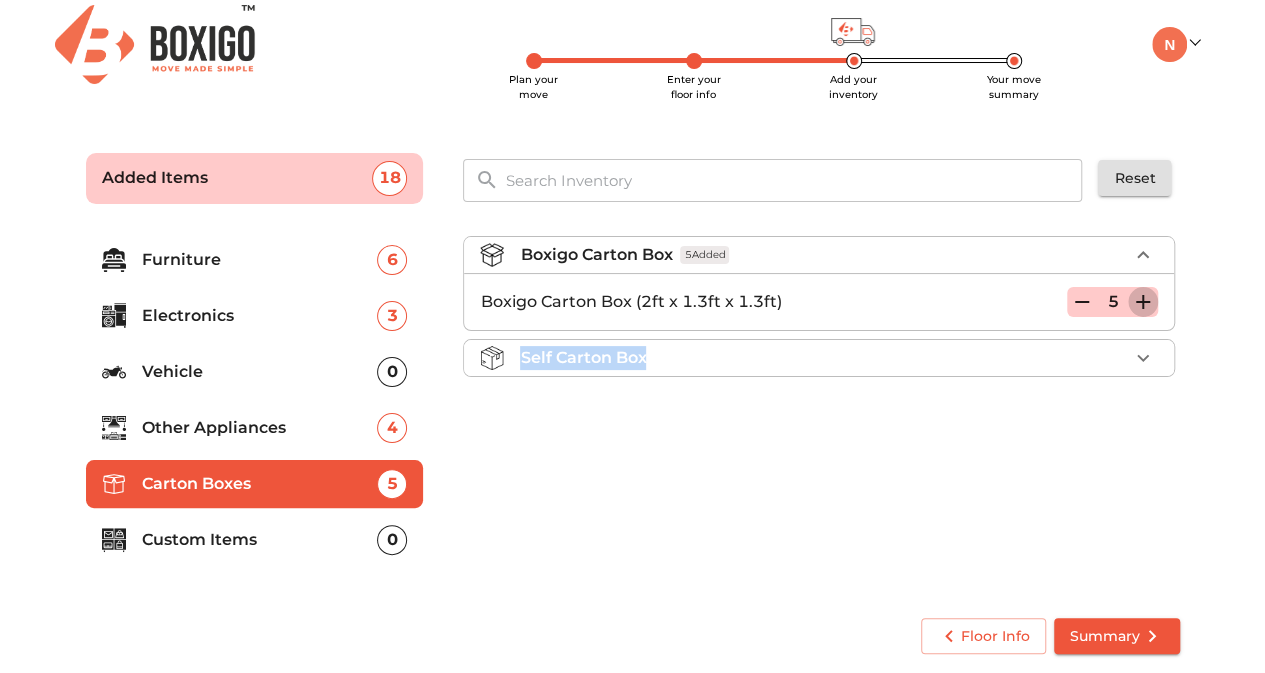 click 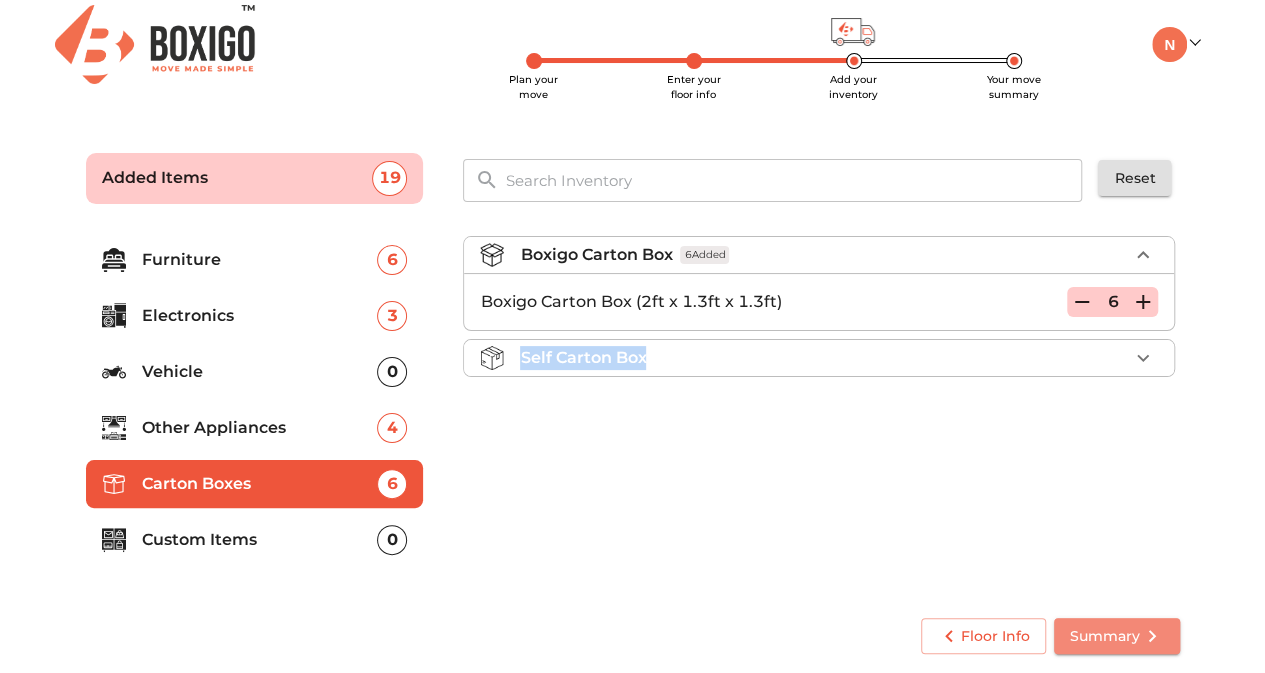 click on "Summary" at bounding box center [1117, 636] 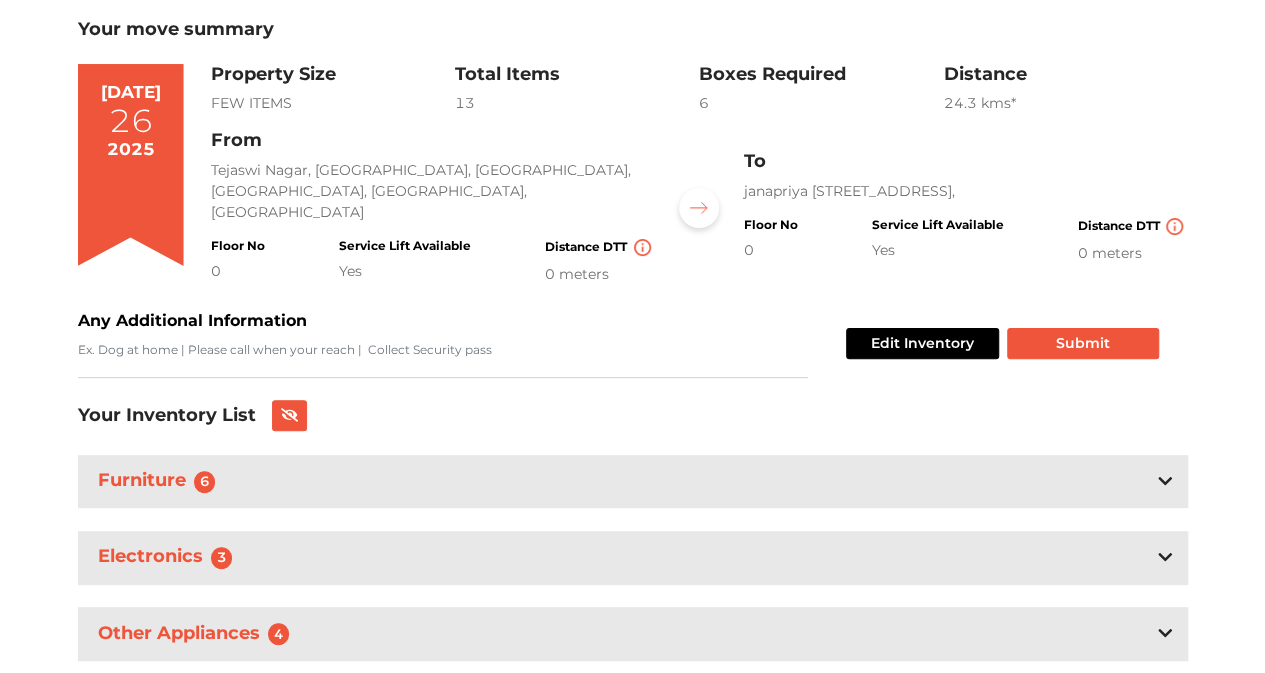 scroll, scrollTop: 249, scrollLeft: 0, axis: vertical 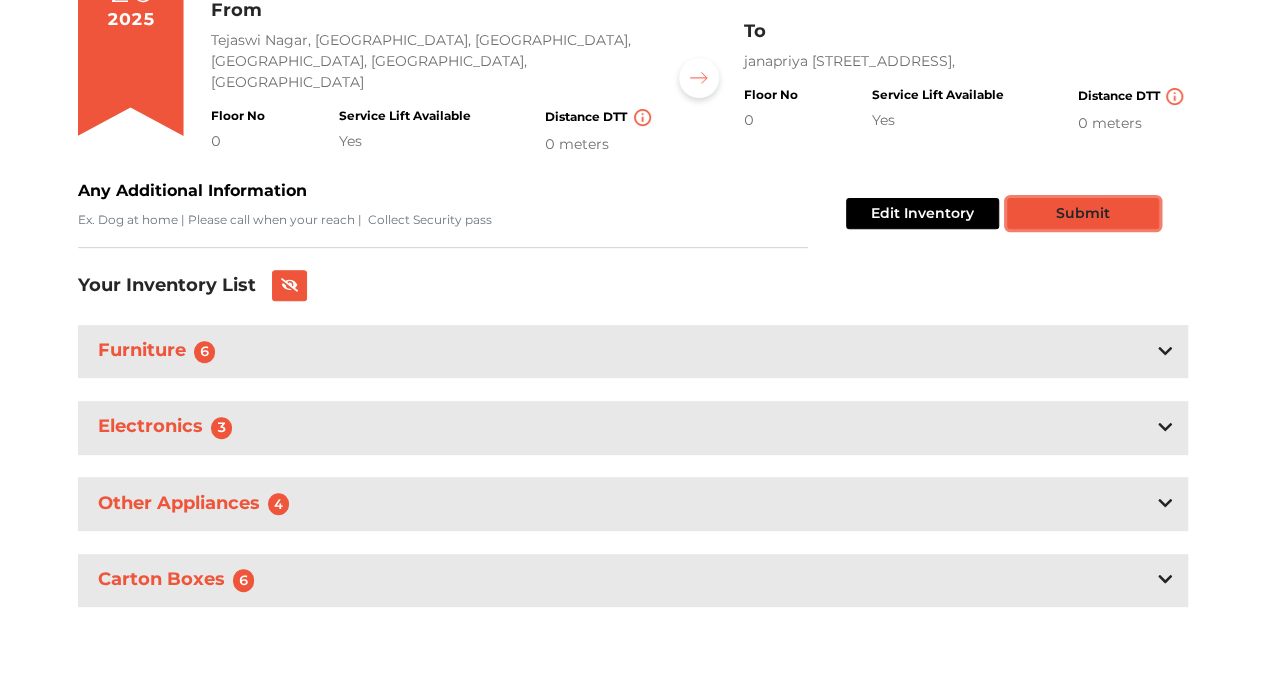 click on "Submit" at bounding box center [1083, 213] 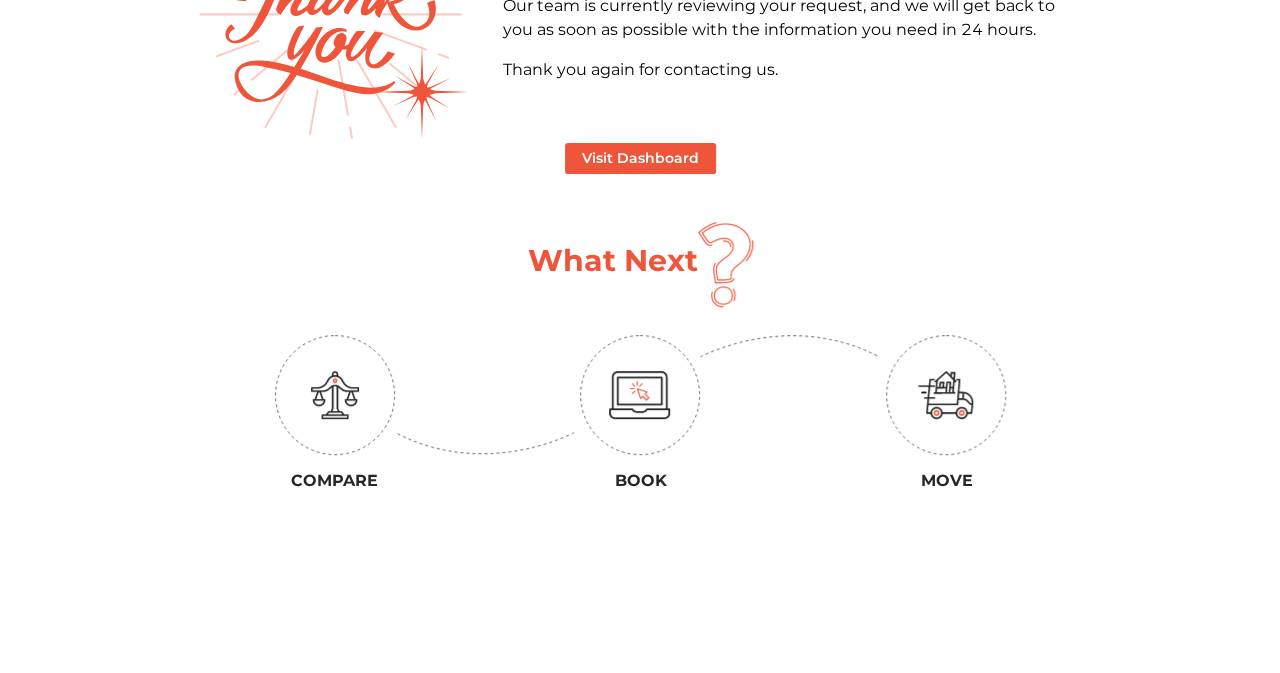 scroll, scrollTop: 0, scrollLeft: 0, axis: both 